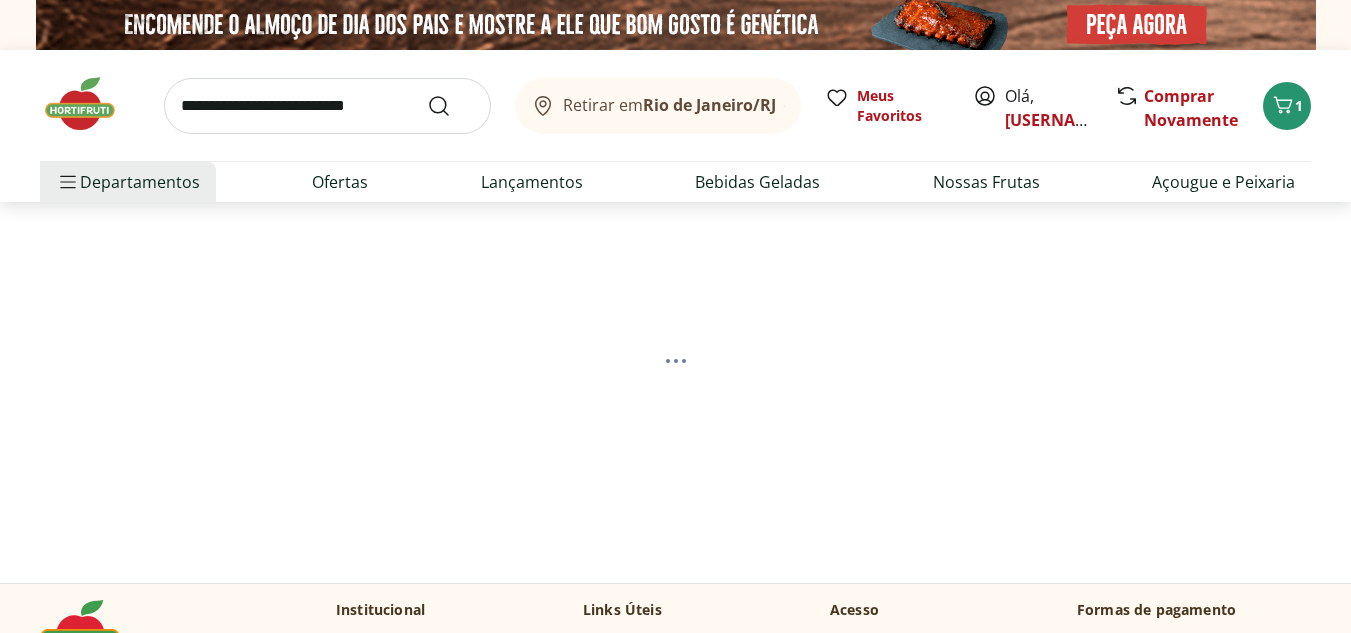 scroll, scrollTop: 0, scrollLeft: 0, axis: both 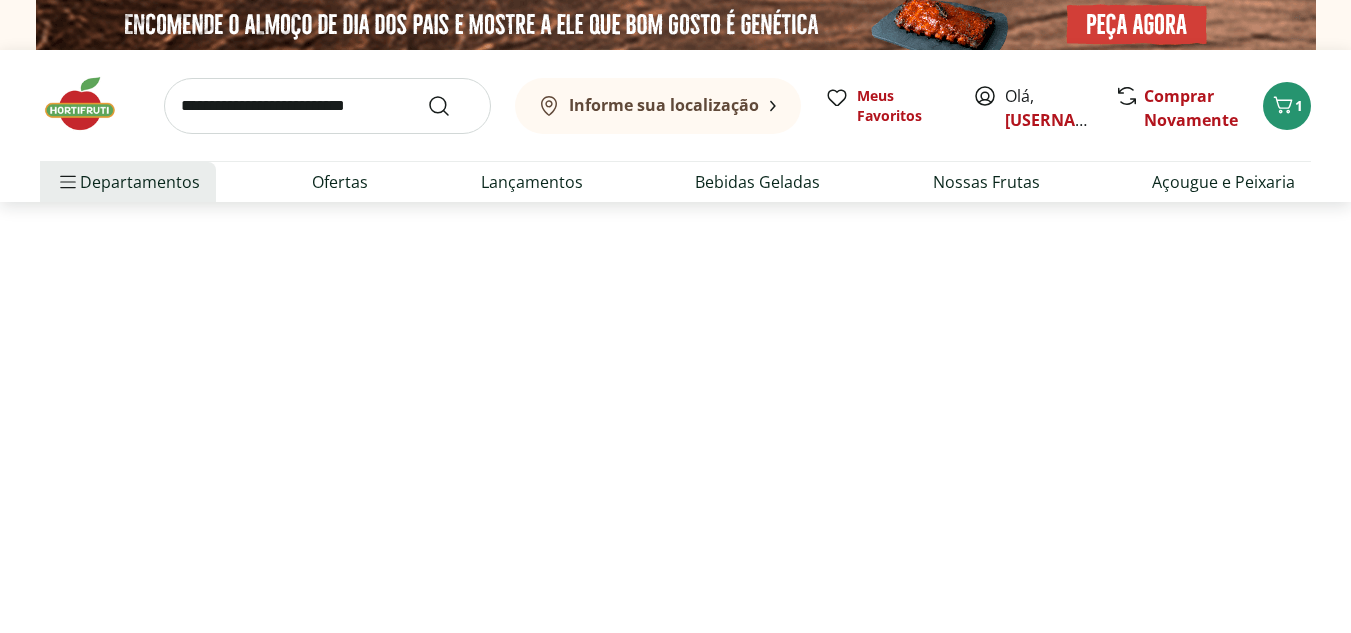 select on "**********" 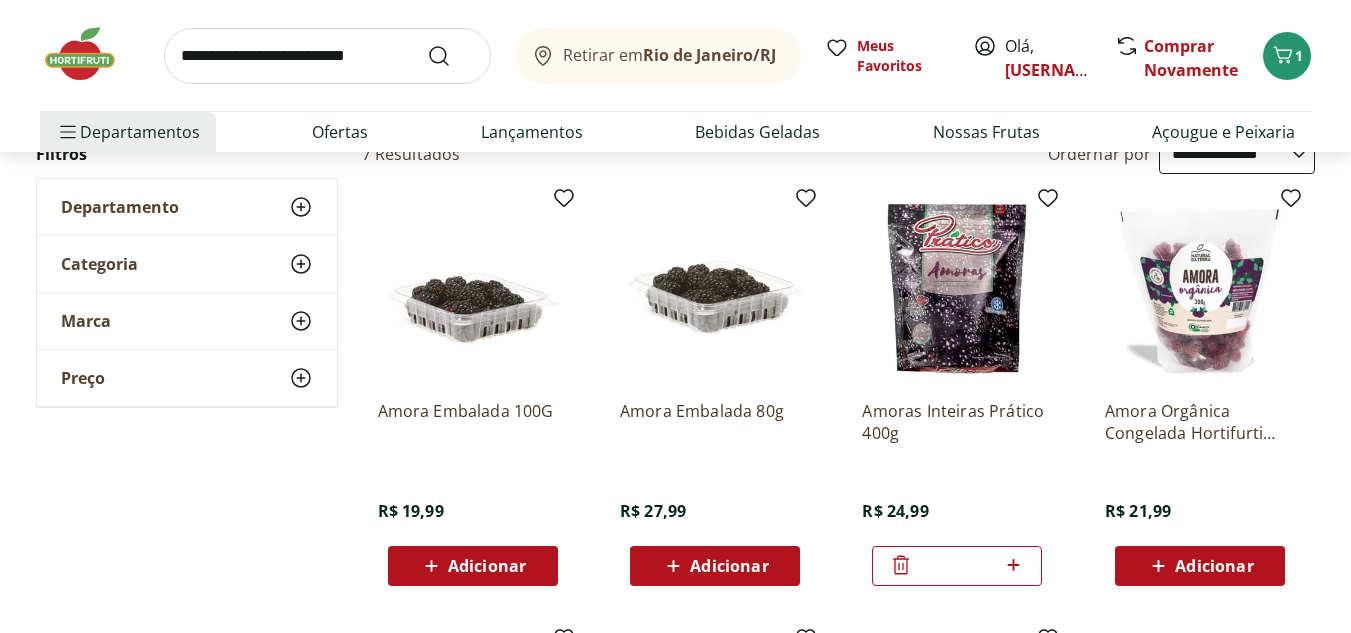 scroll, scrollTop: 226, scrollLeft: 0, axis: vertical 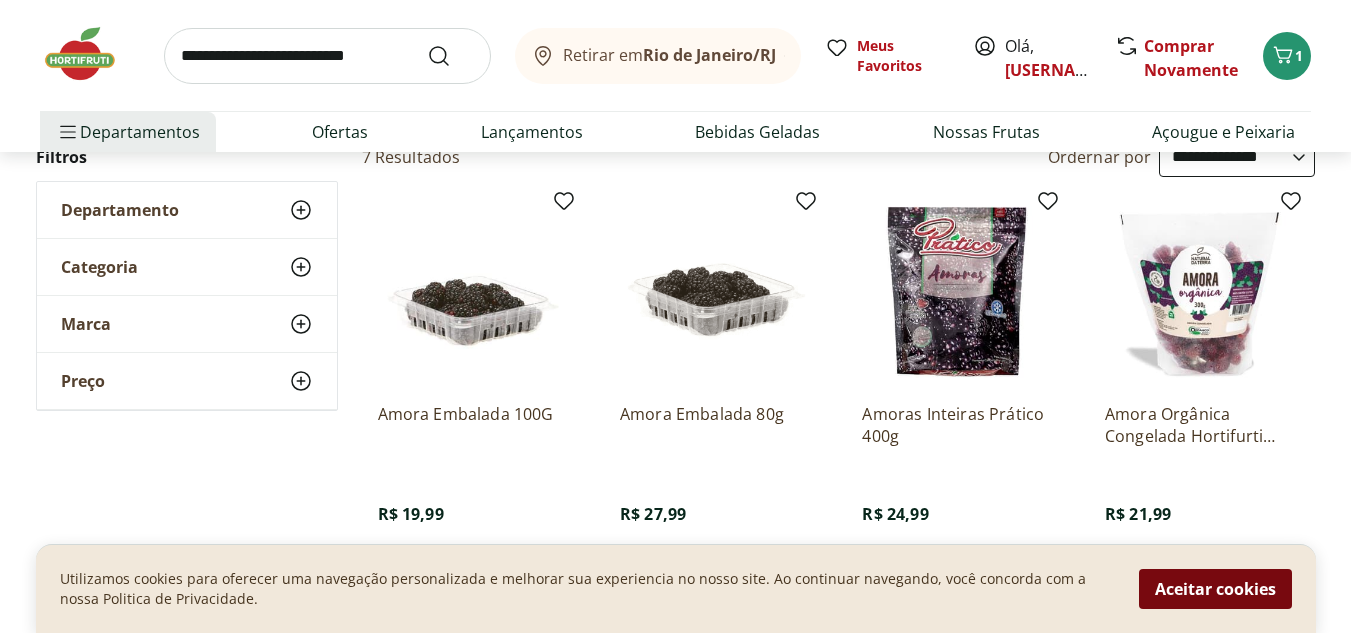 click on "Aceitar cookies" at bounding box center (1215, 589) 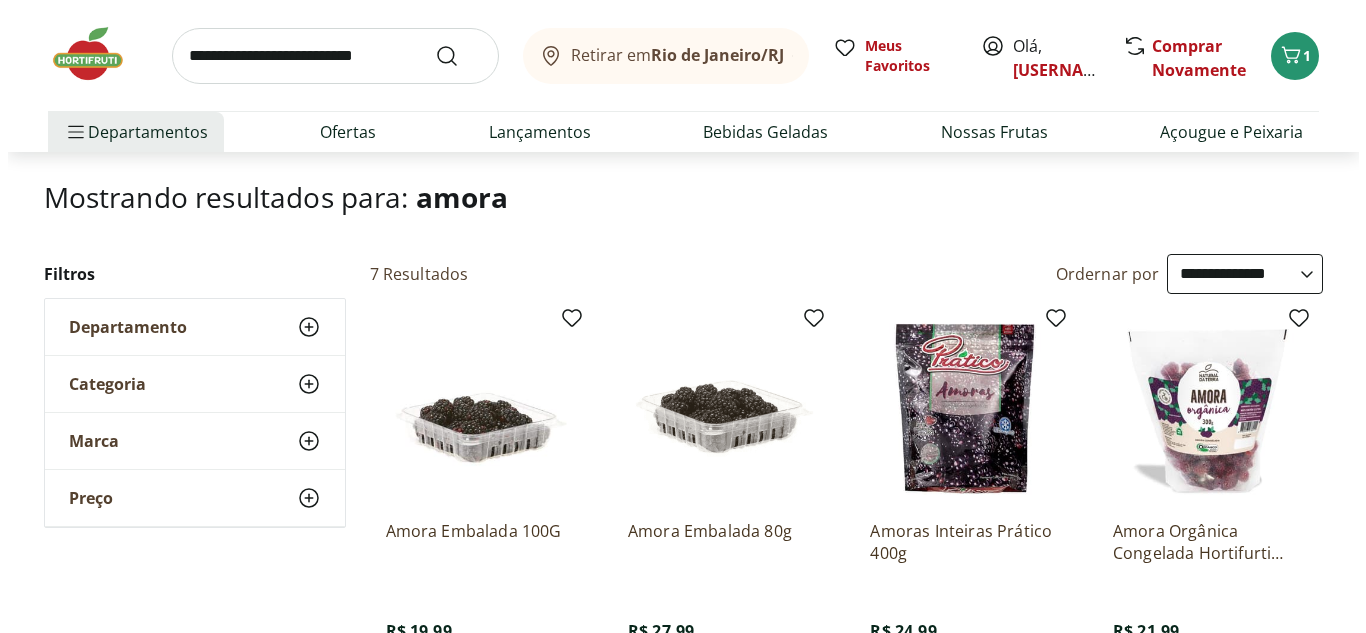 scroll, scrollTop: 0, scrollLeft: 0, axis: both 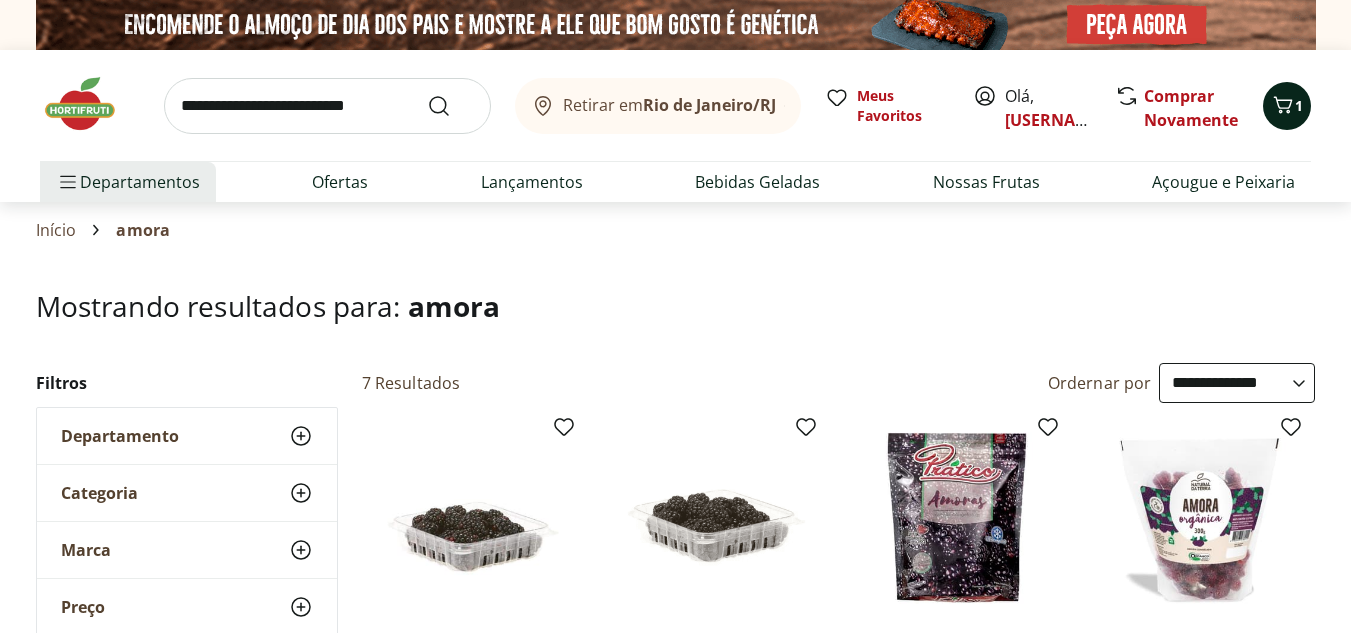 click 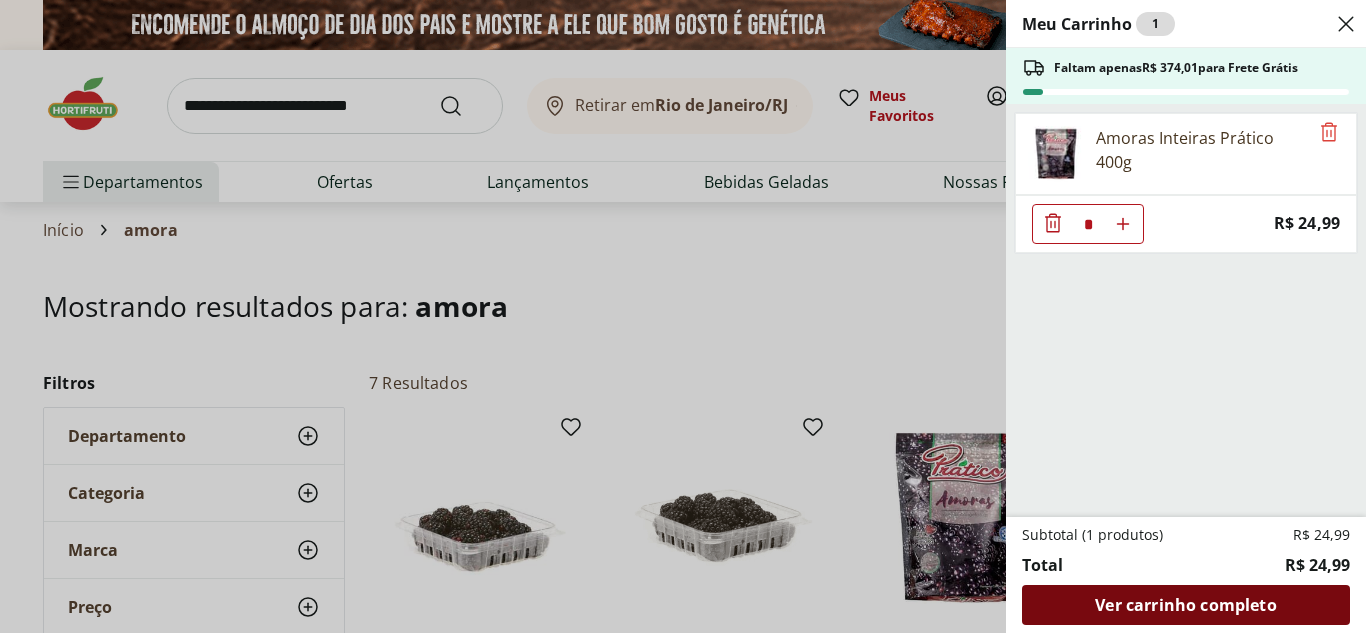 click on "Ver carrinho completo" at bounding box center (1185, 605) 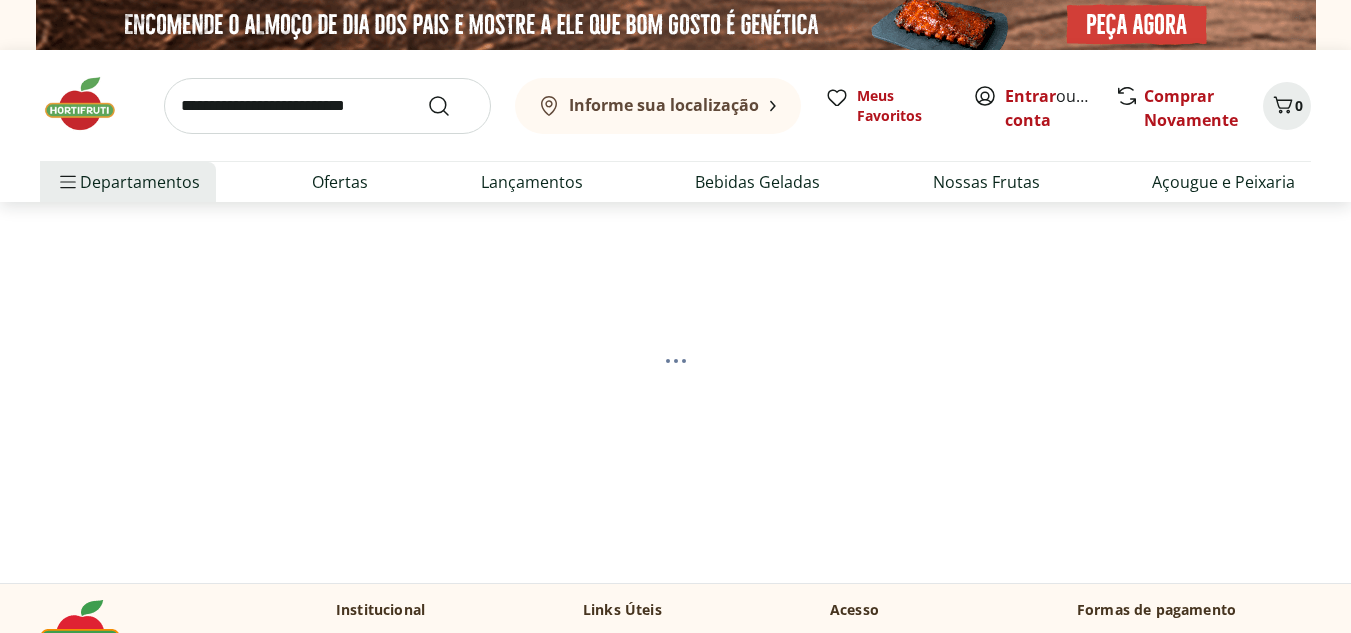 scroll, scrollTop: 0, scrollLeft: 0, axis: both 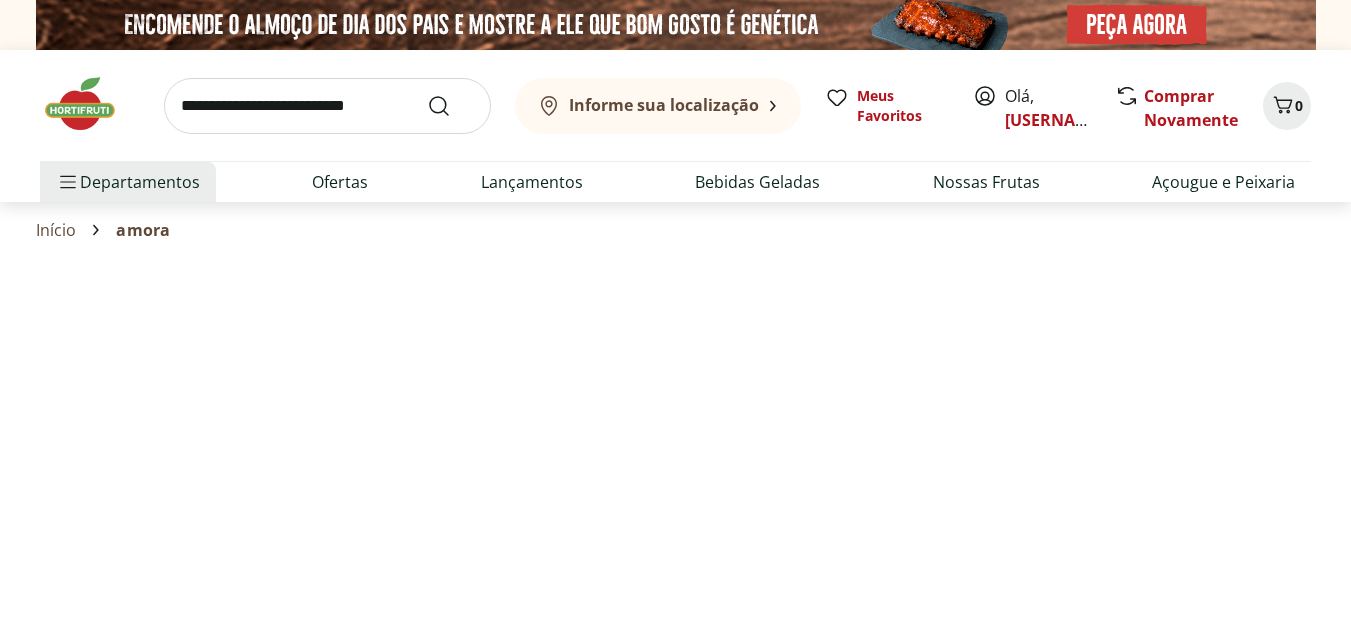 select on "**********" 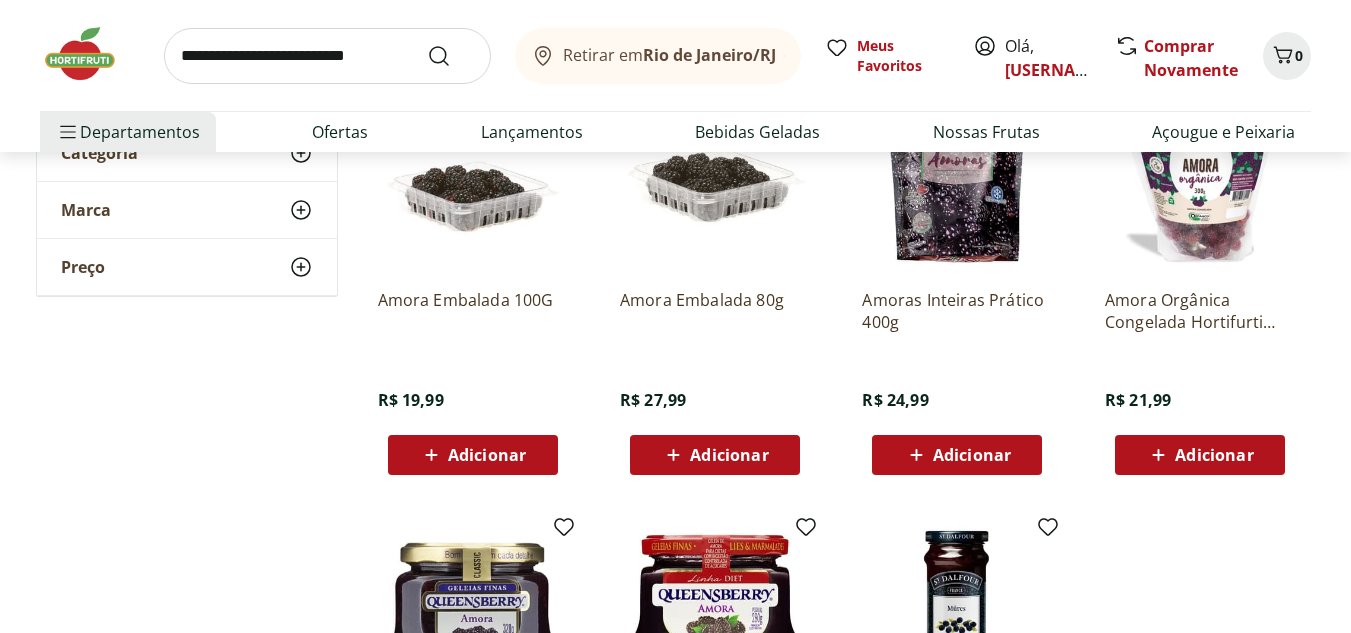 scroll, scrollTop: 341, scrollLeft: 0, axis: vertical 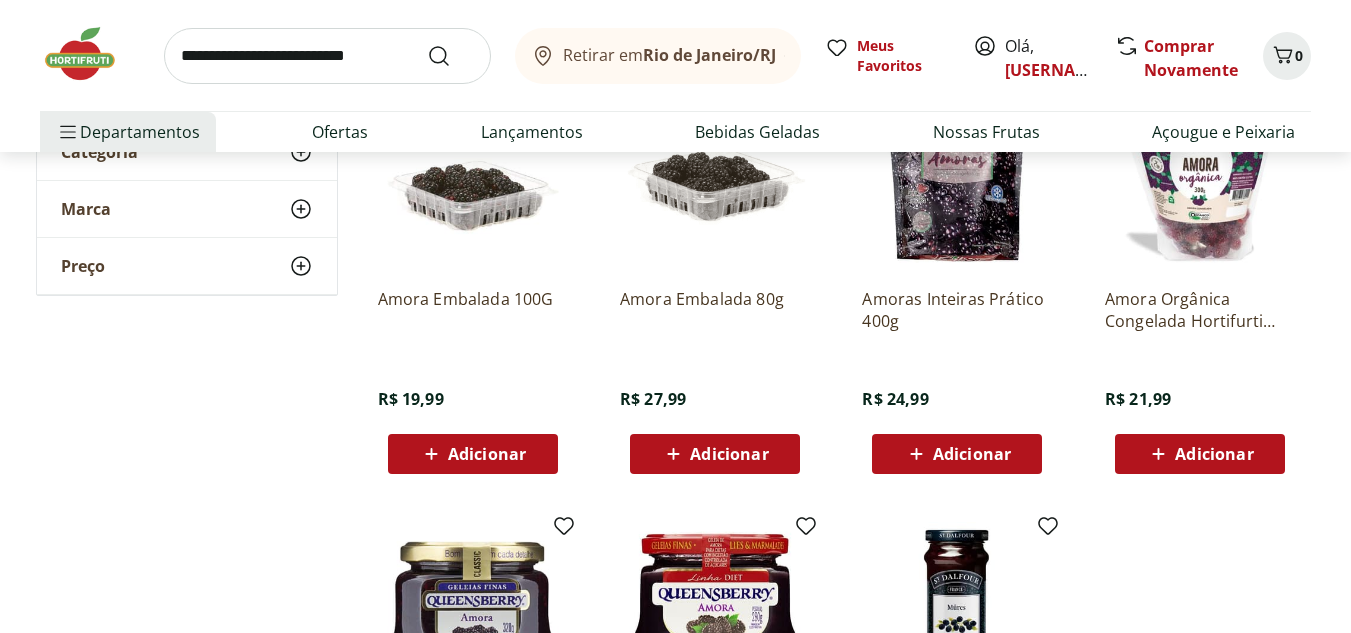 click 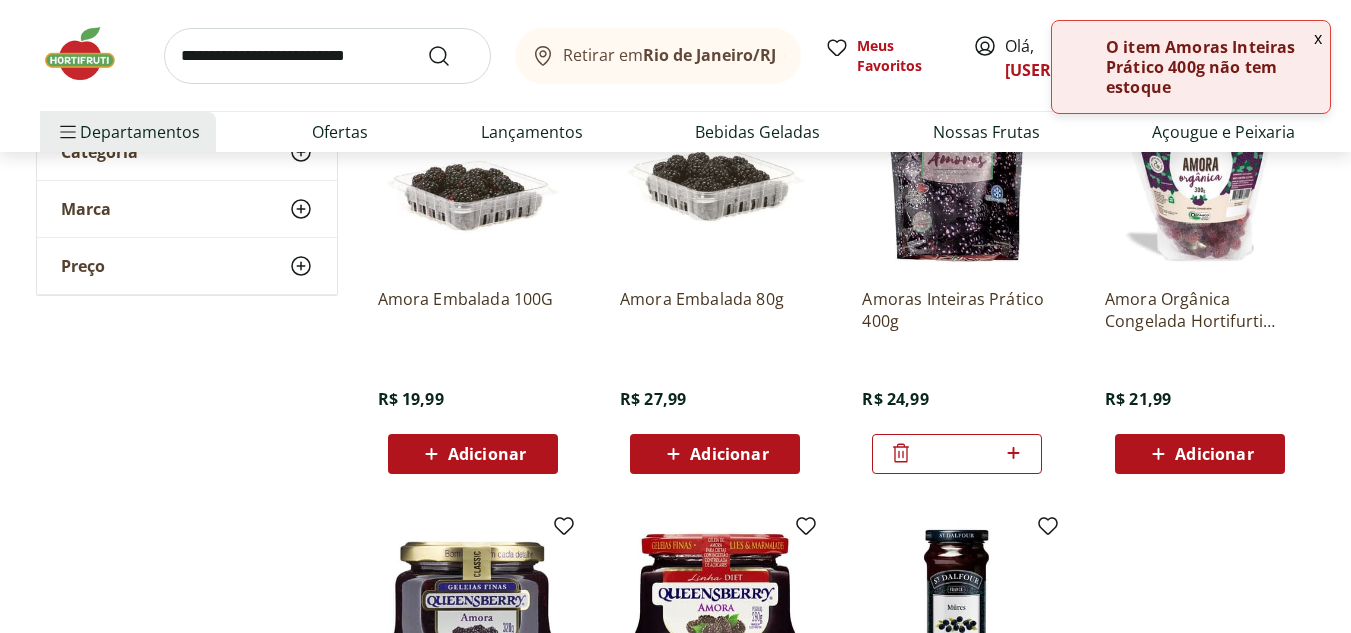 click 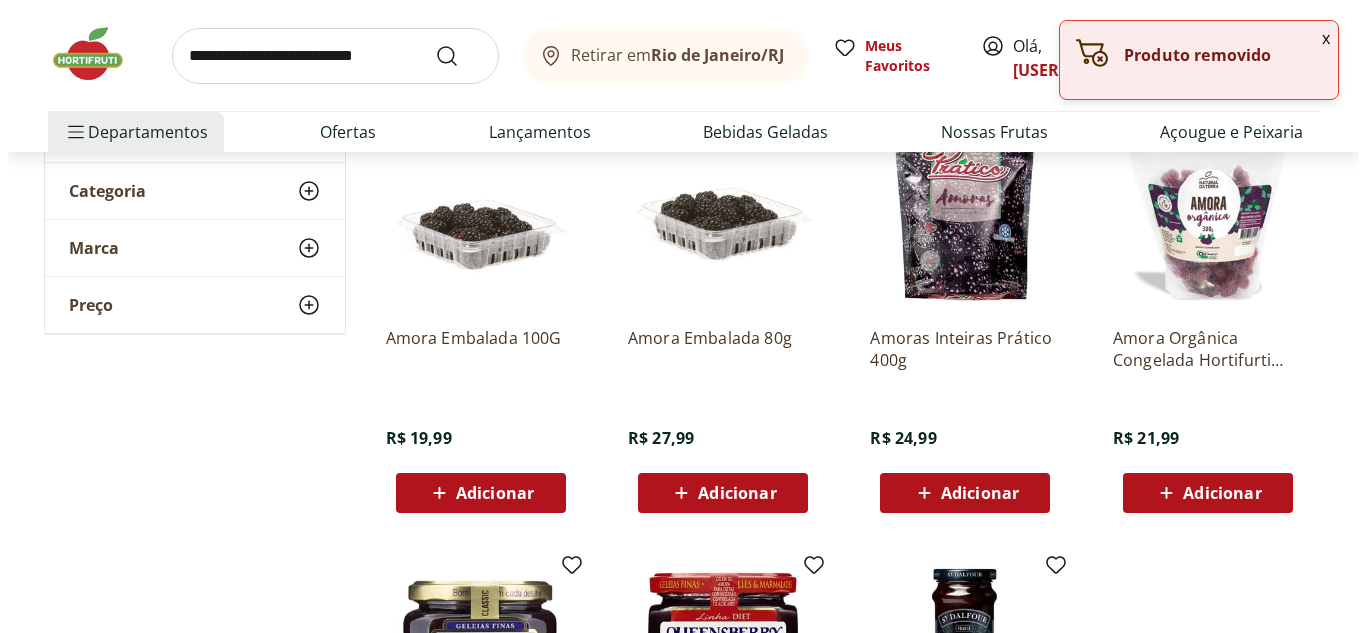 scroll, scrollTop: 311, scrollLeft: 0, axis: vertical 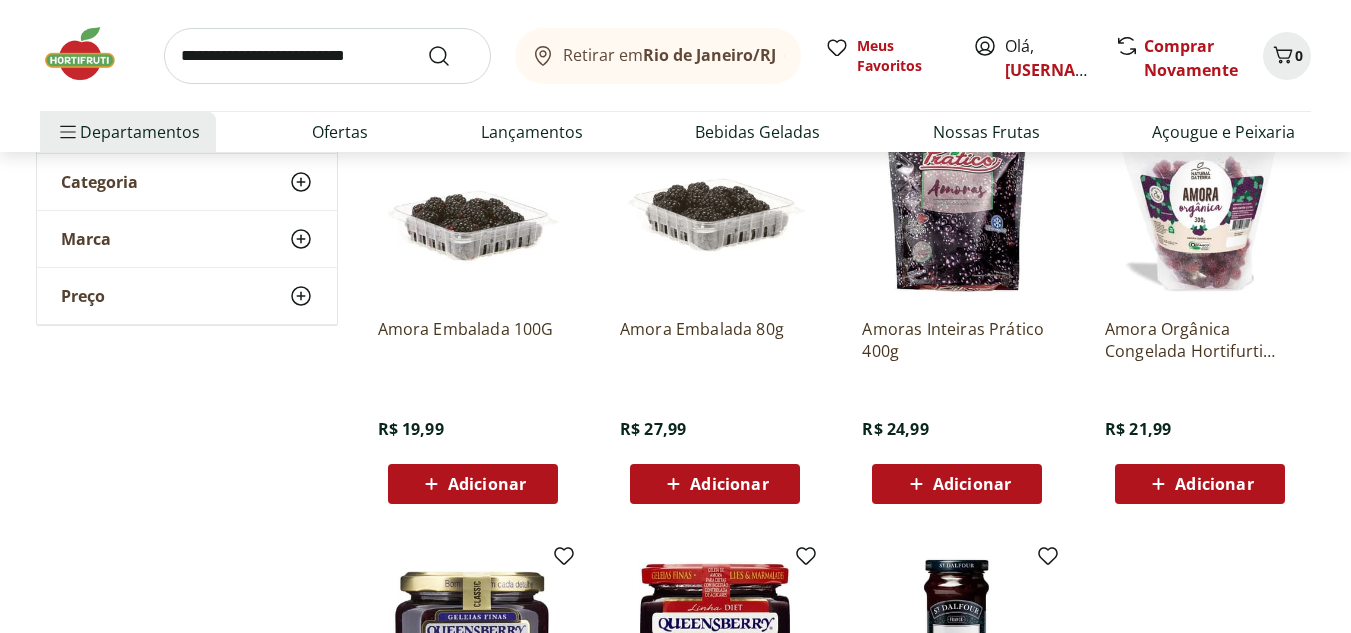 click on "Adicionar" at bounding box center [1214, 484] 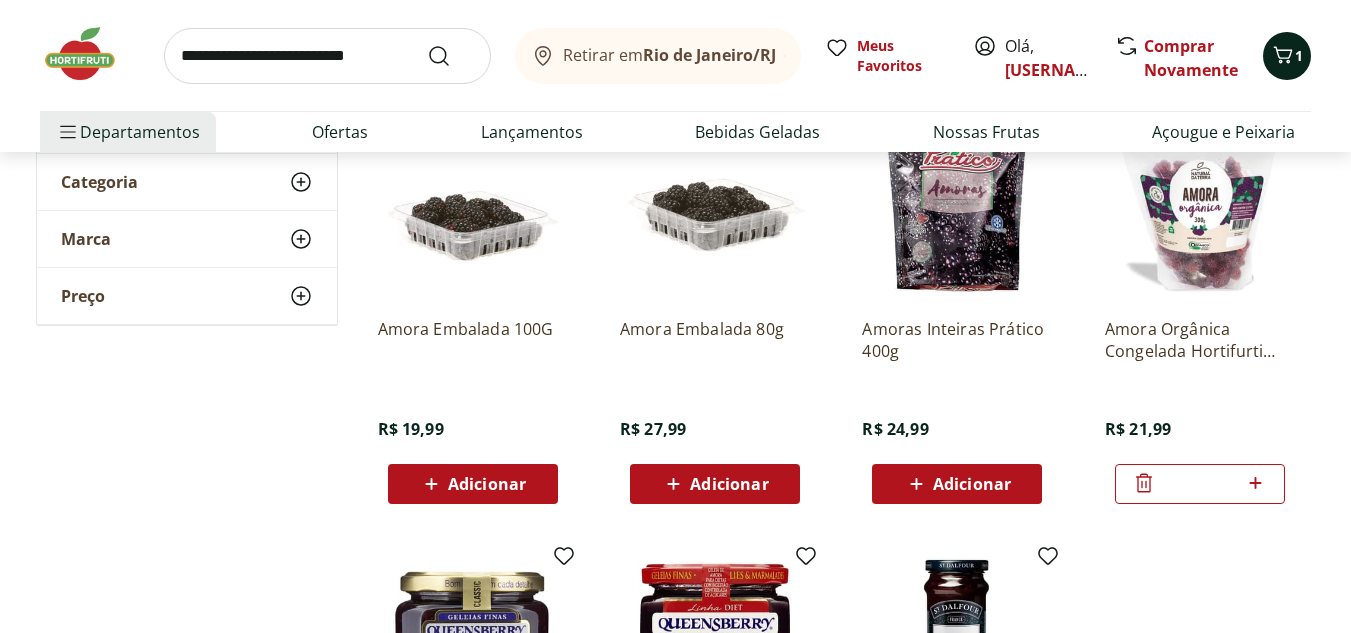 click on "1" at bounding box center (1299, 55) 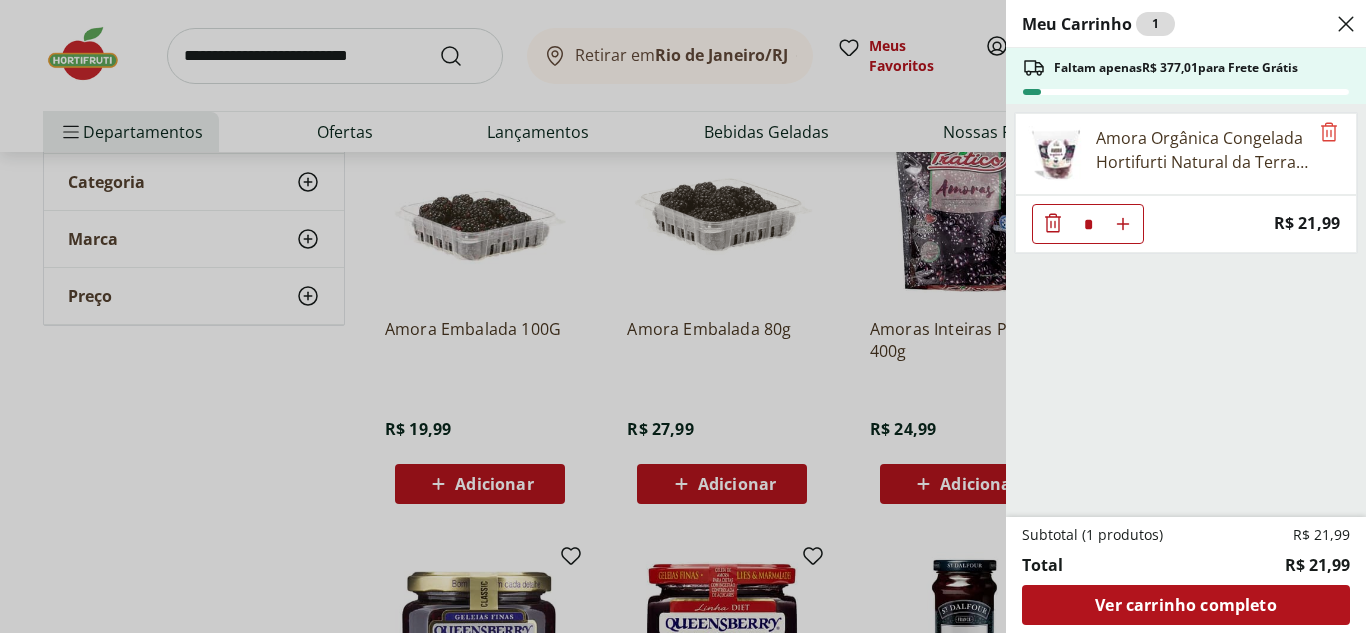 click 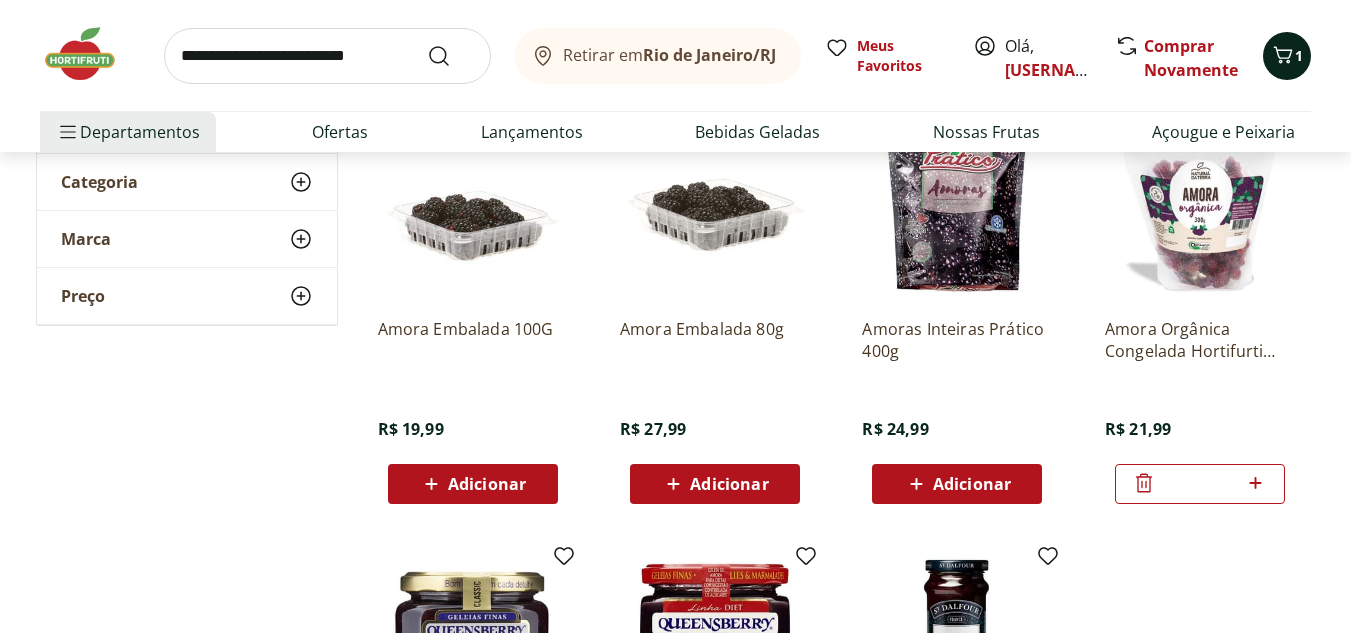 click 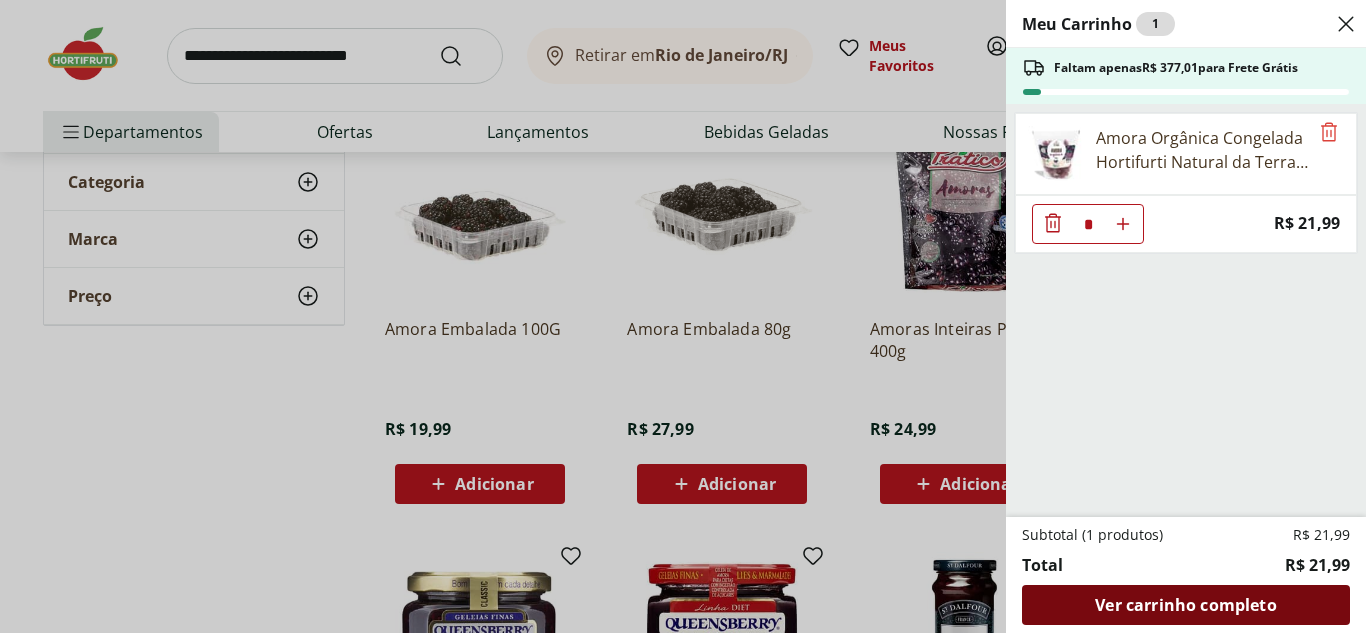 click on "Ver carrinho completo" at bounding box center [1186, 605] 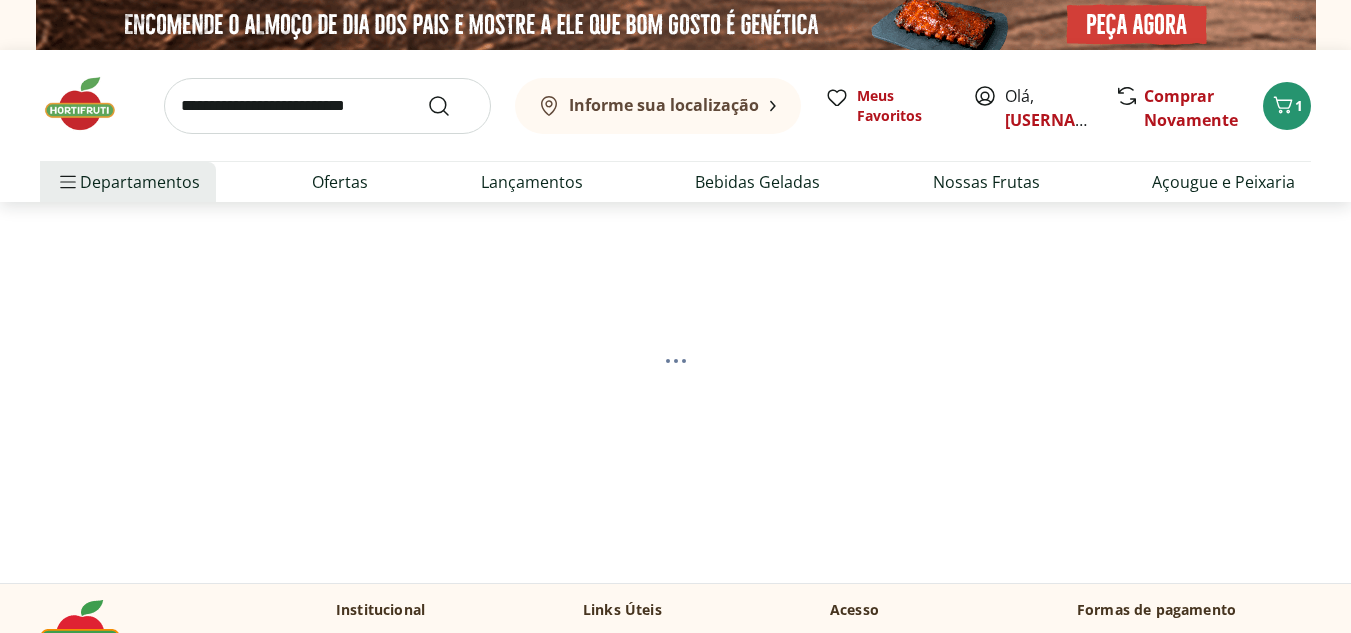 scroll, scrollTop: 0, scrollLeft: 0, axis: both 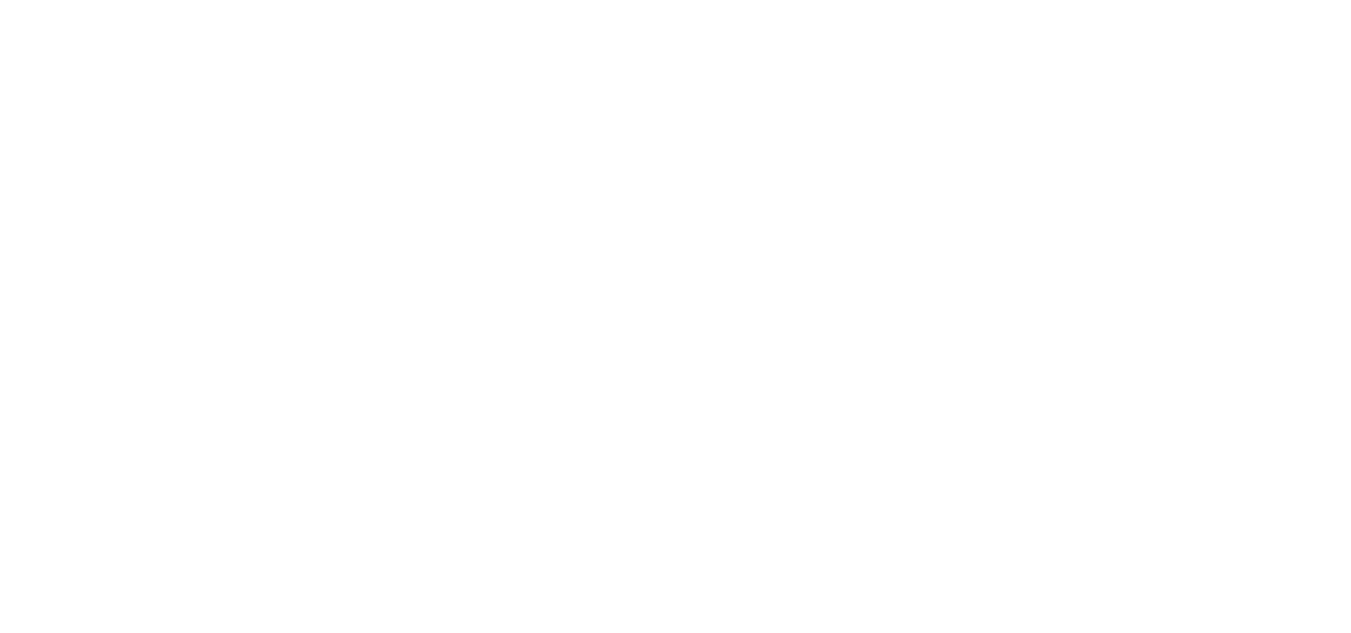 select on "**********" 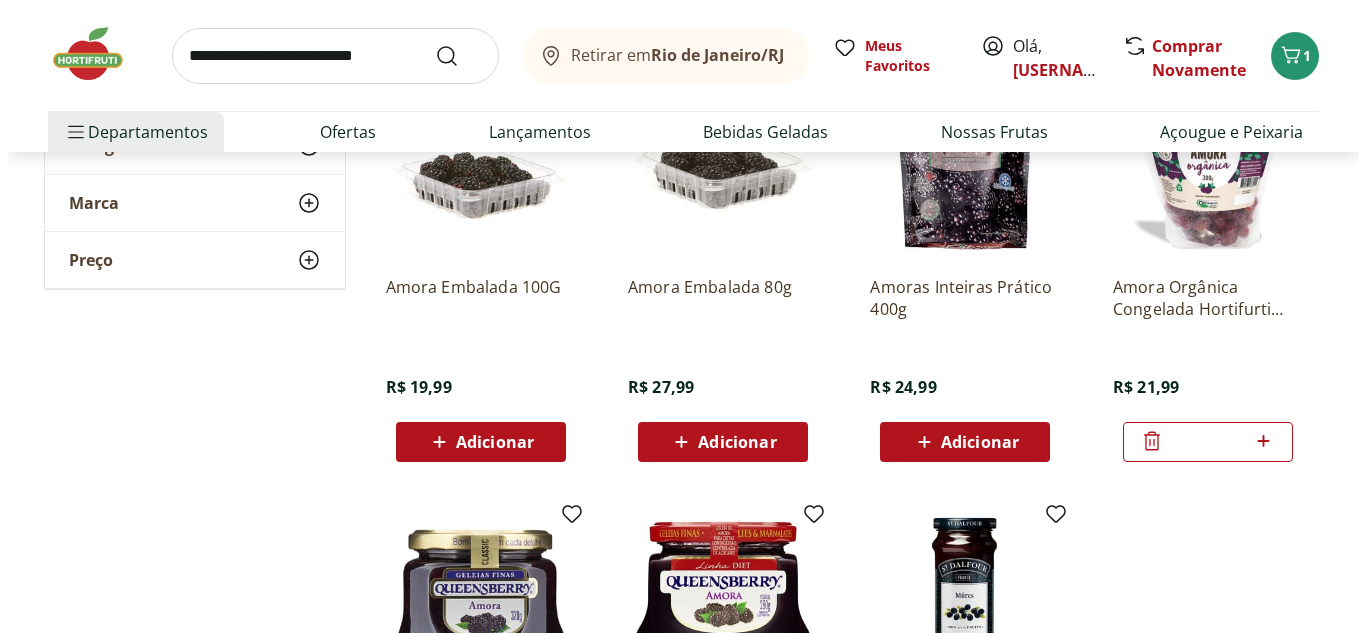 scroll, scrollTop: 354, scrollLeft: 0, axis: vertical 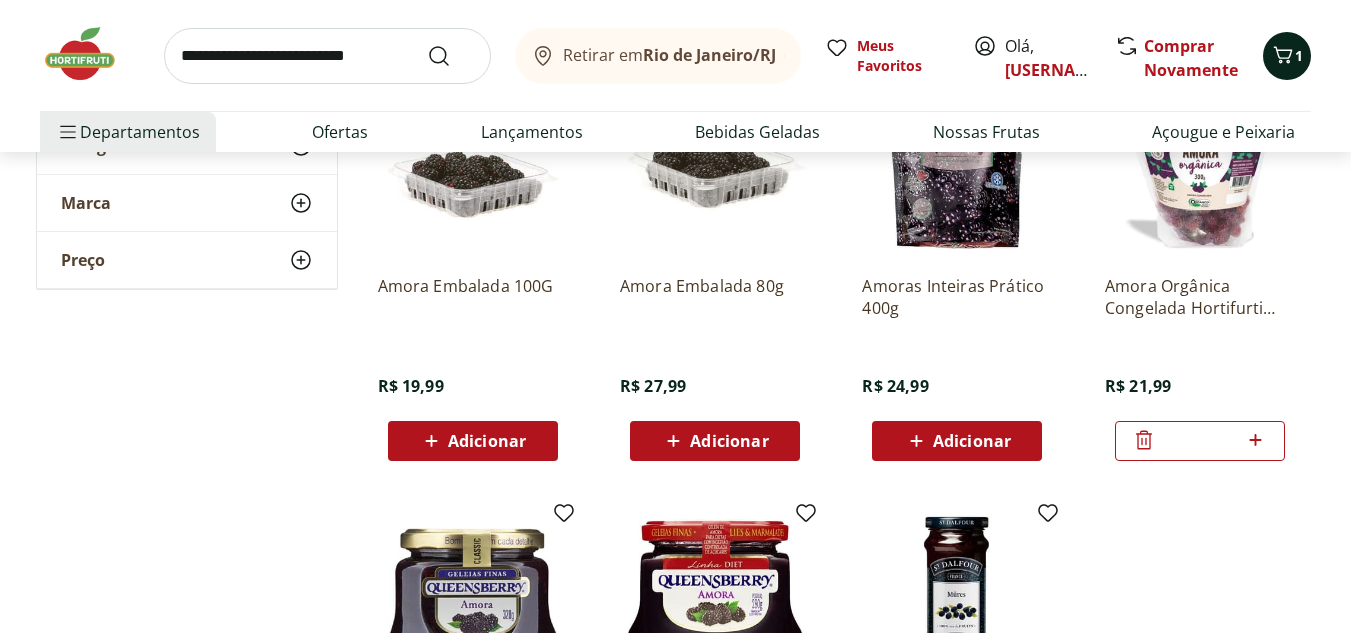 click 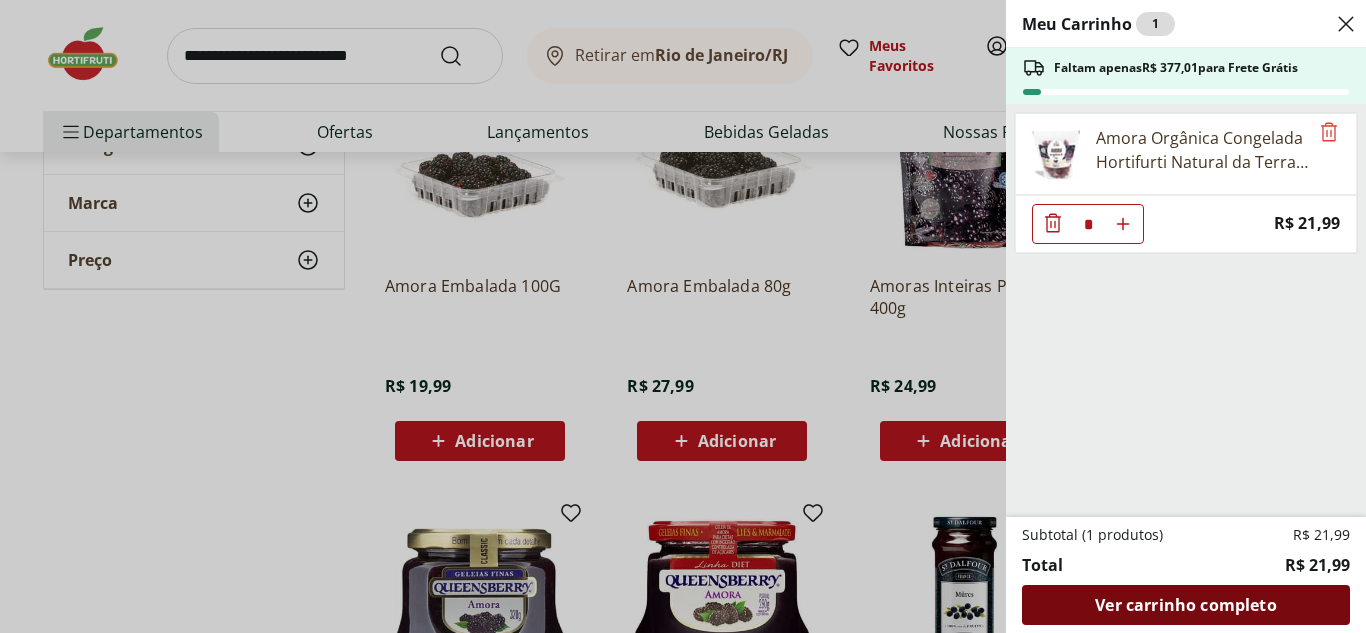click on "Ver carrinho completo" at bounding box center (1185, 605) 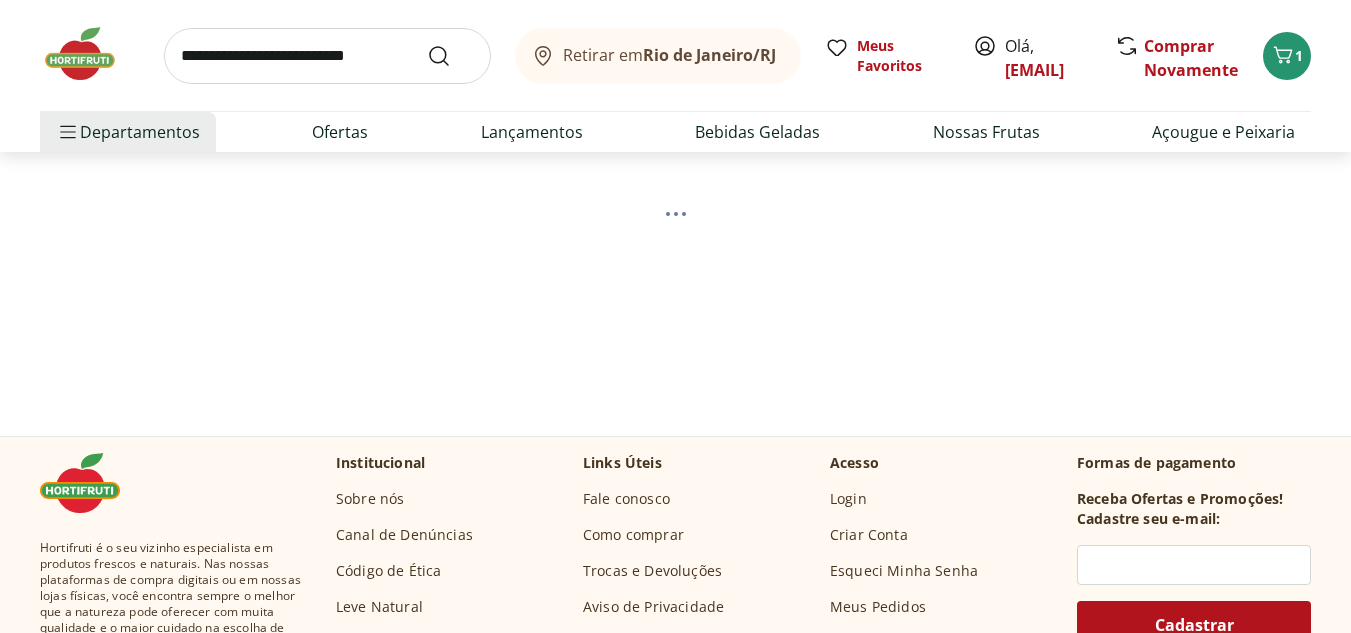 scroll, scrollTop: 265, scrollLeft: 0, axis: vertical 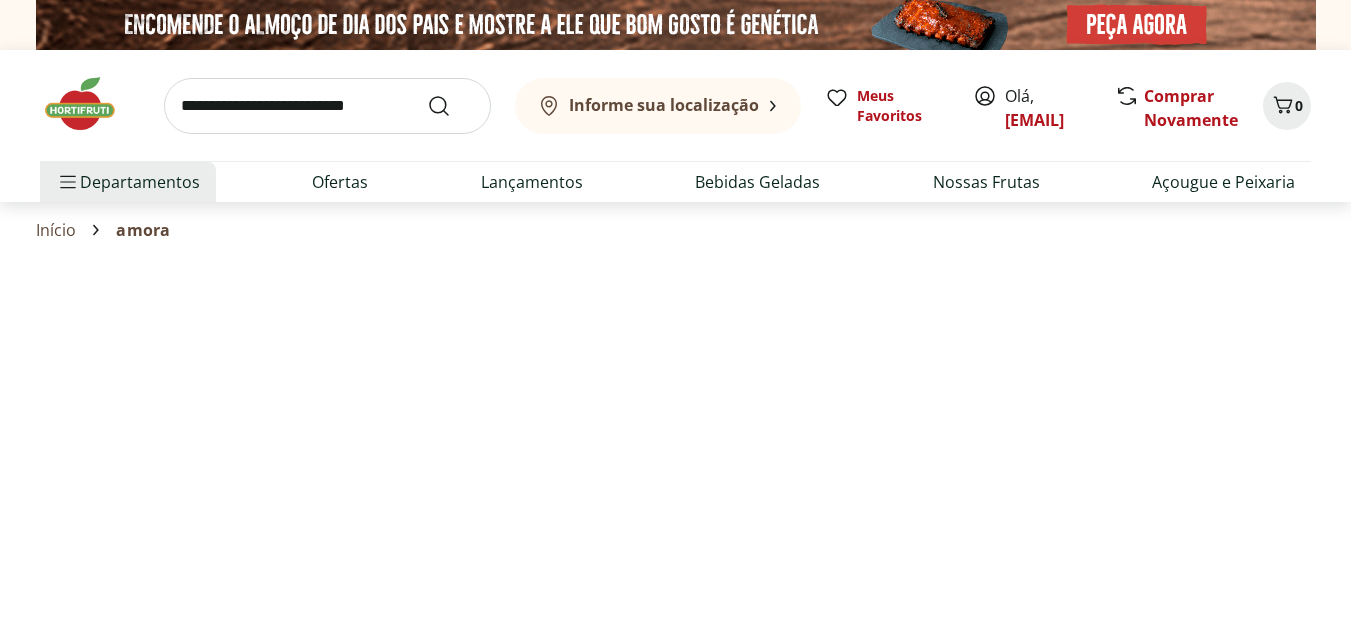 select on "**********" 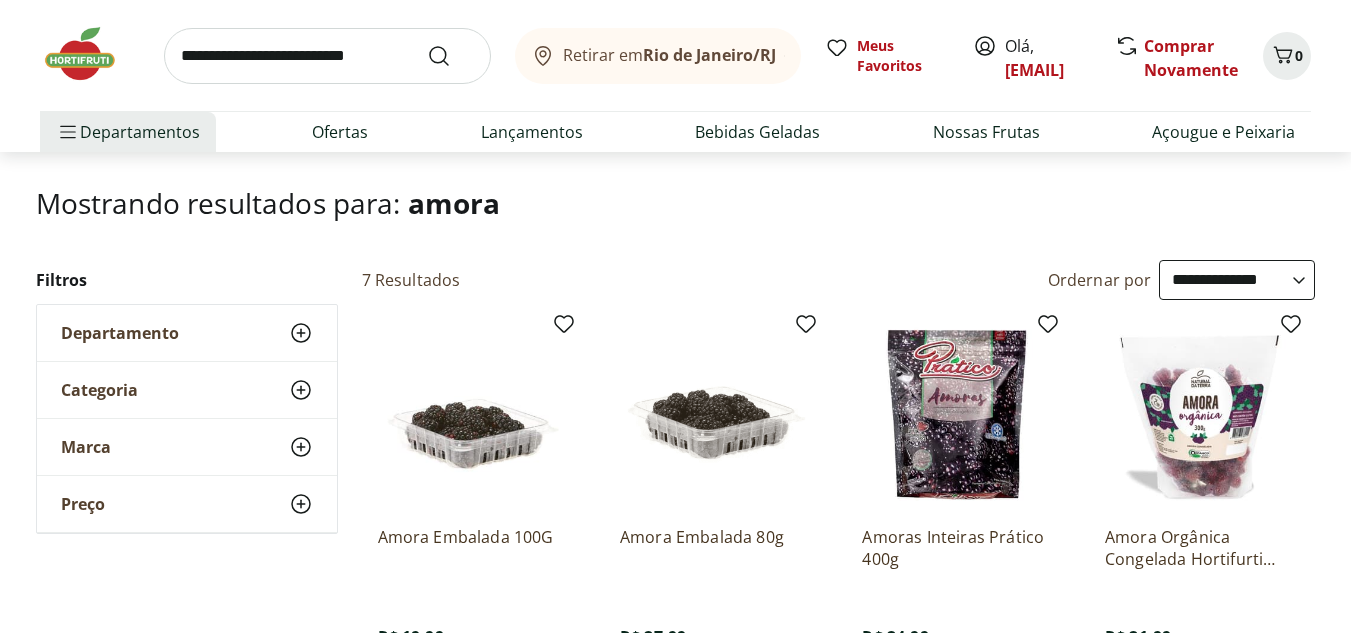 click on "**********" at bounding box center (1182, 280) 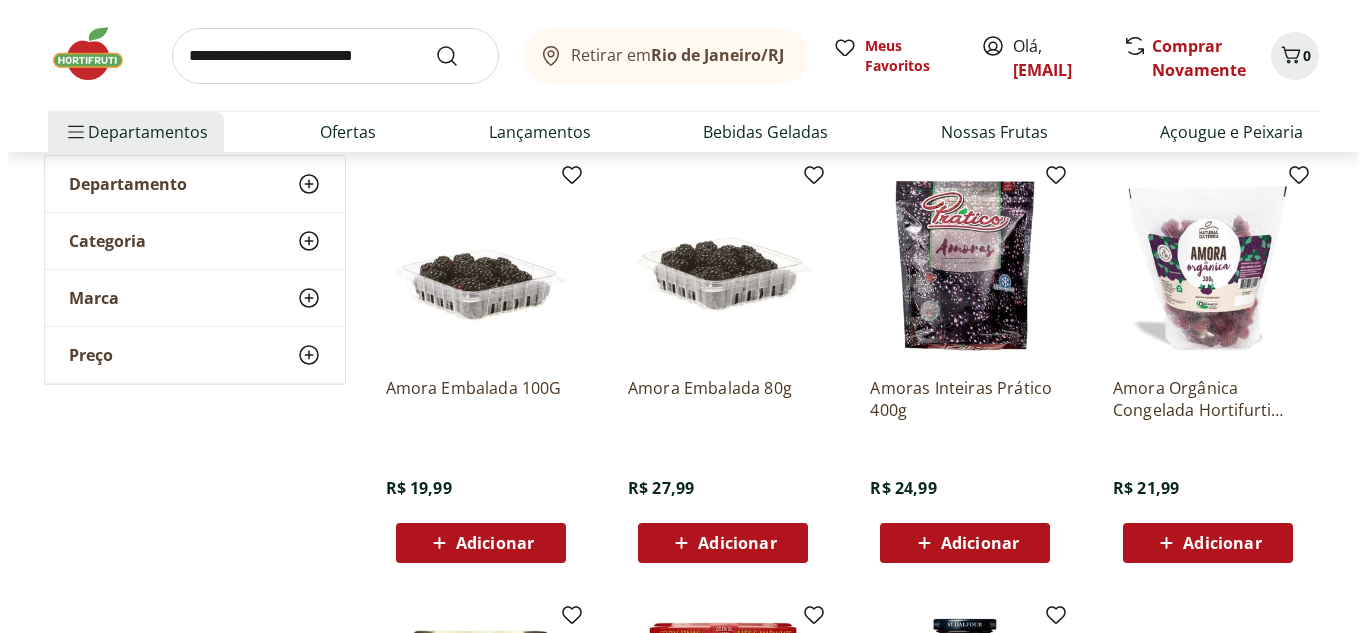 scroll, scrollTop: 273, scrollLeft: 0, axis: vertical 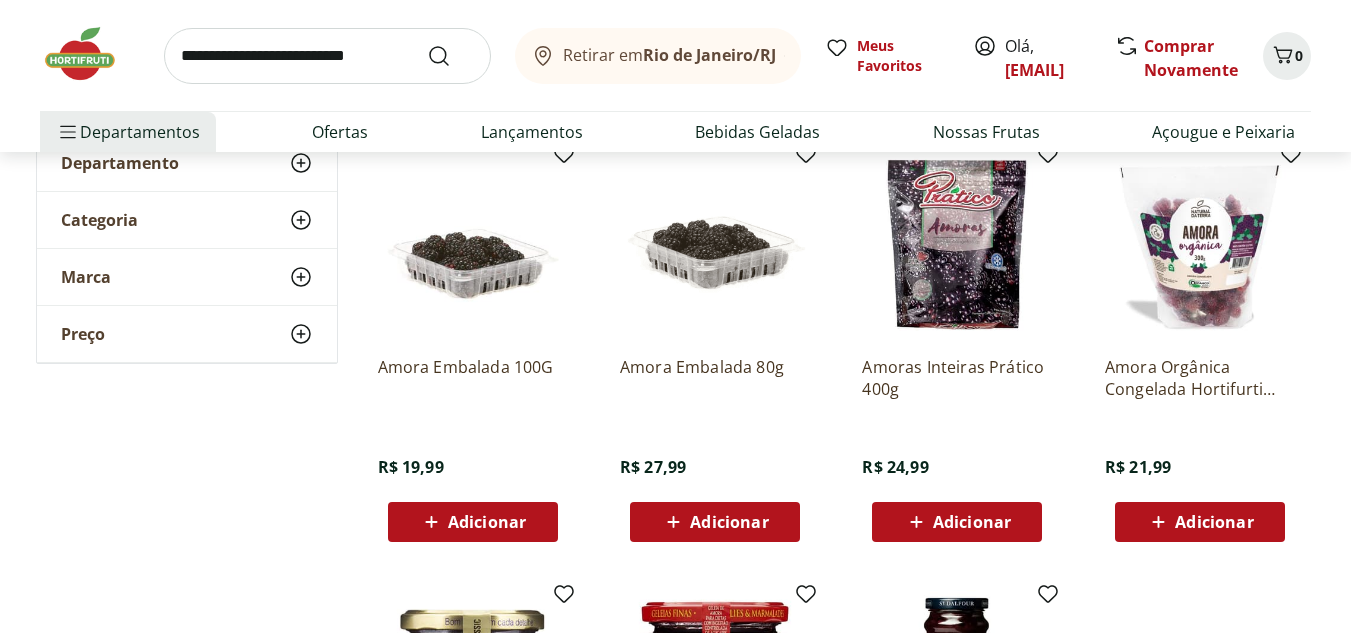 click on "Adicionar" at bounding box center (972, 522) 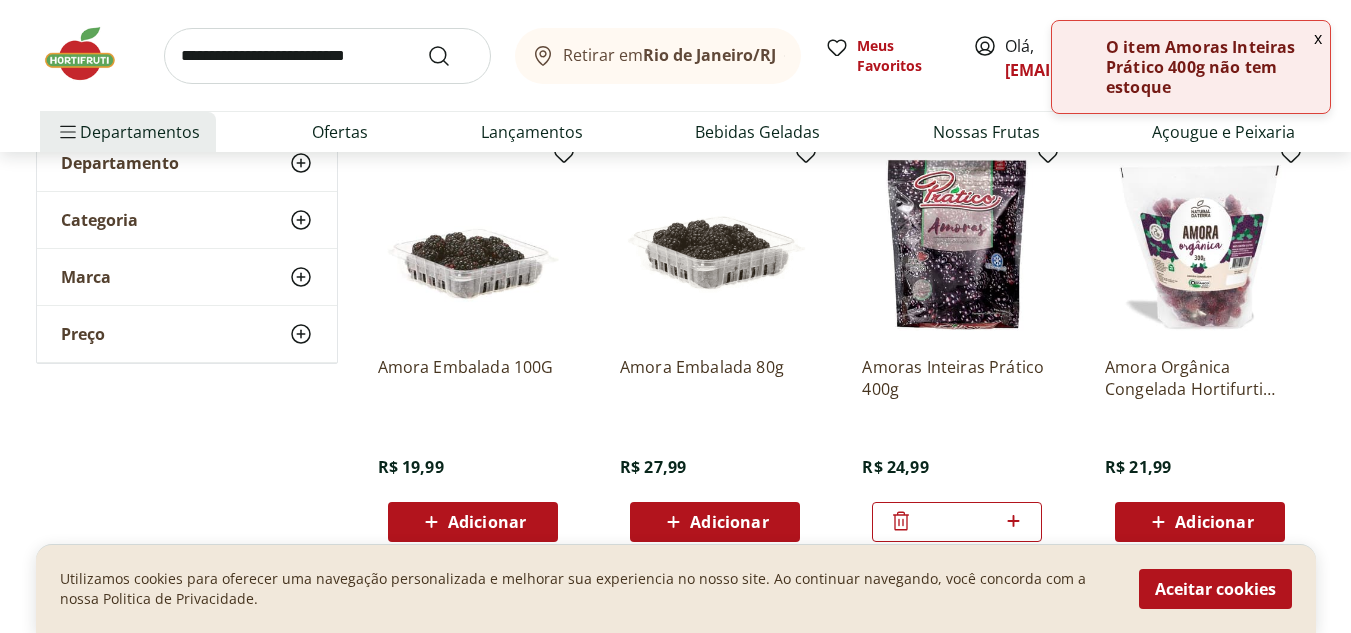 click 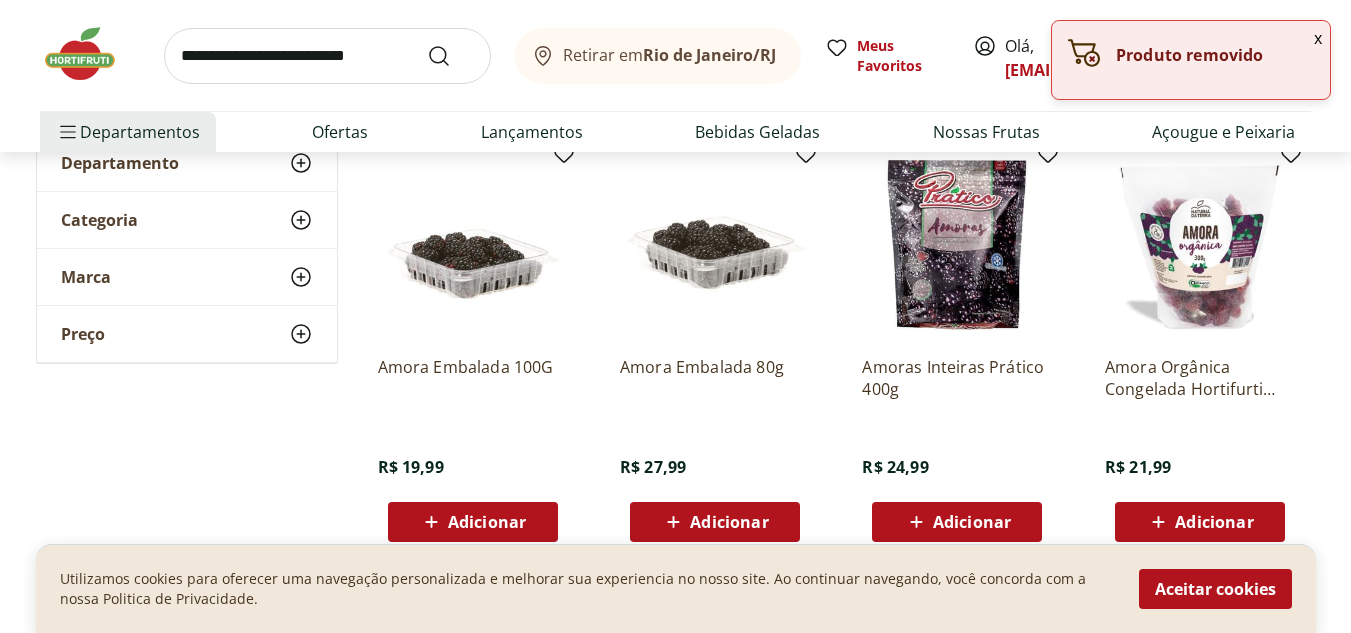 click 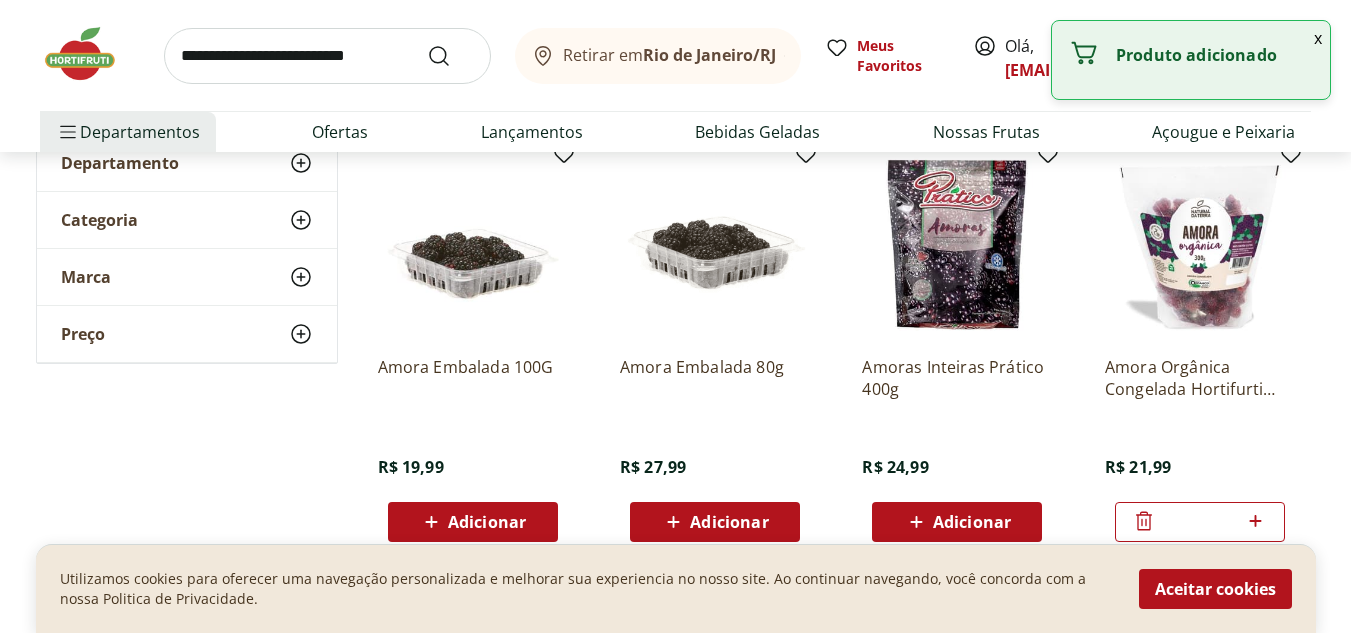 click on "x" at bounding box center [1318, 38] 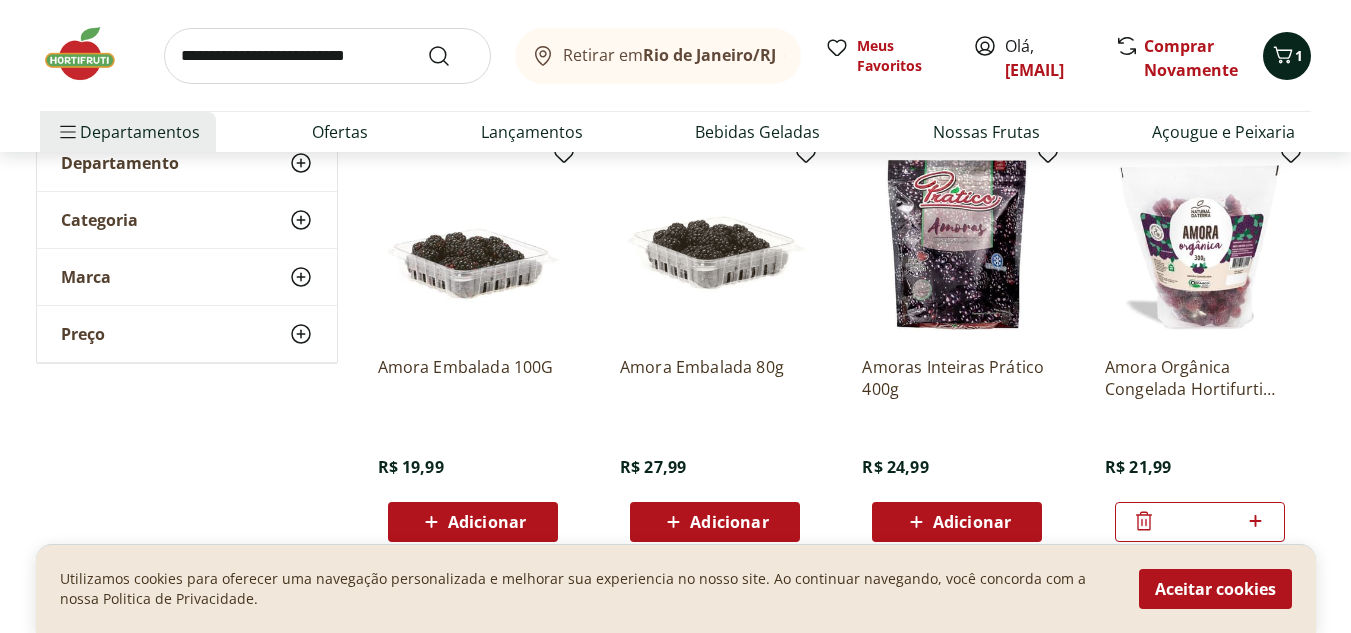 click 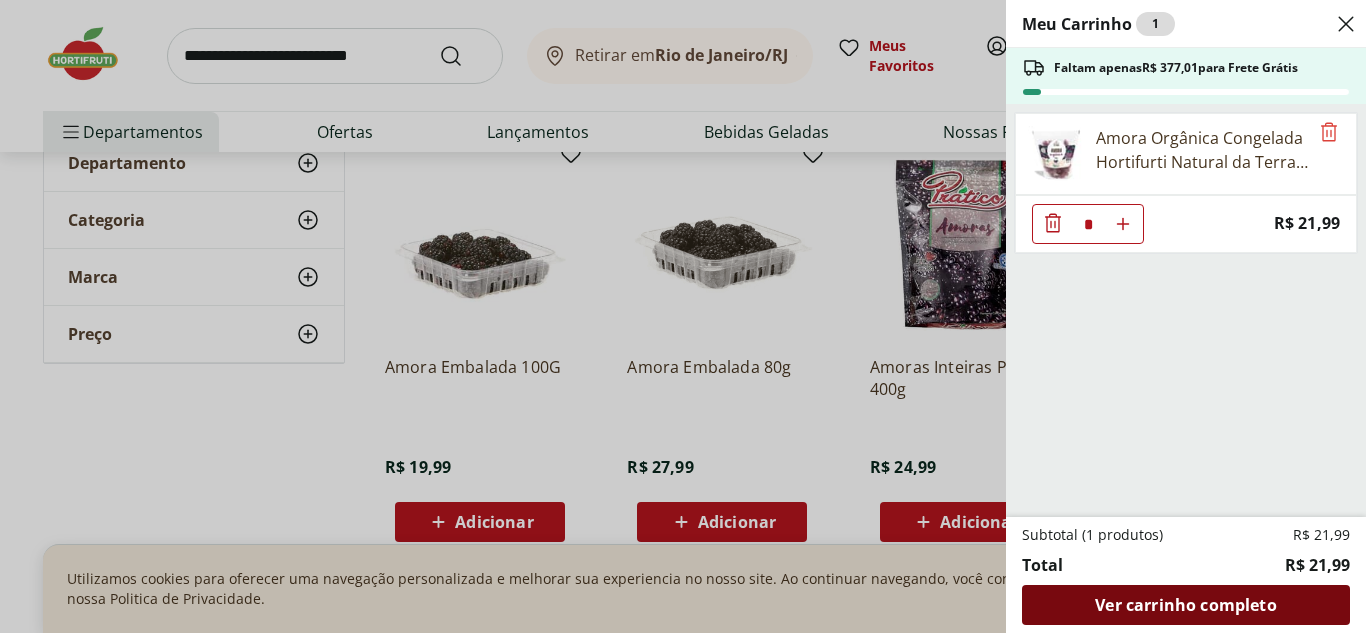 click on "Ver carrinho completo" at bounding box center (1185, 605) 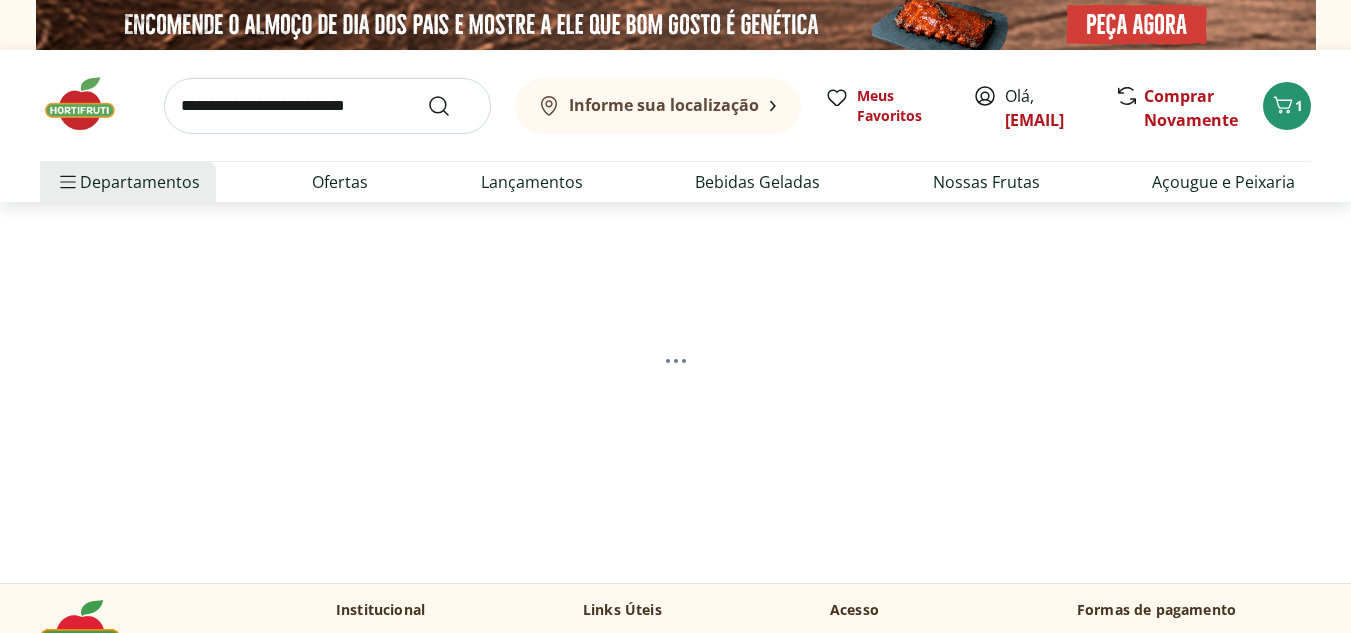 scroll, scrollTop: 0, scrollLeft: 0, axis: both 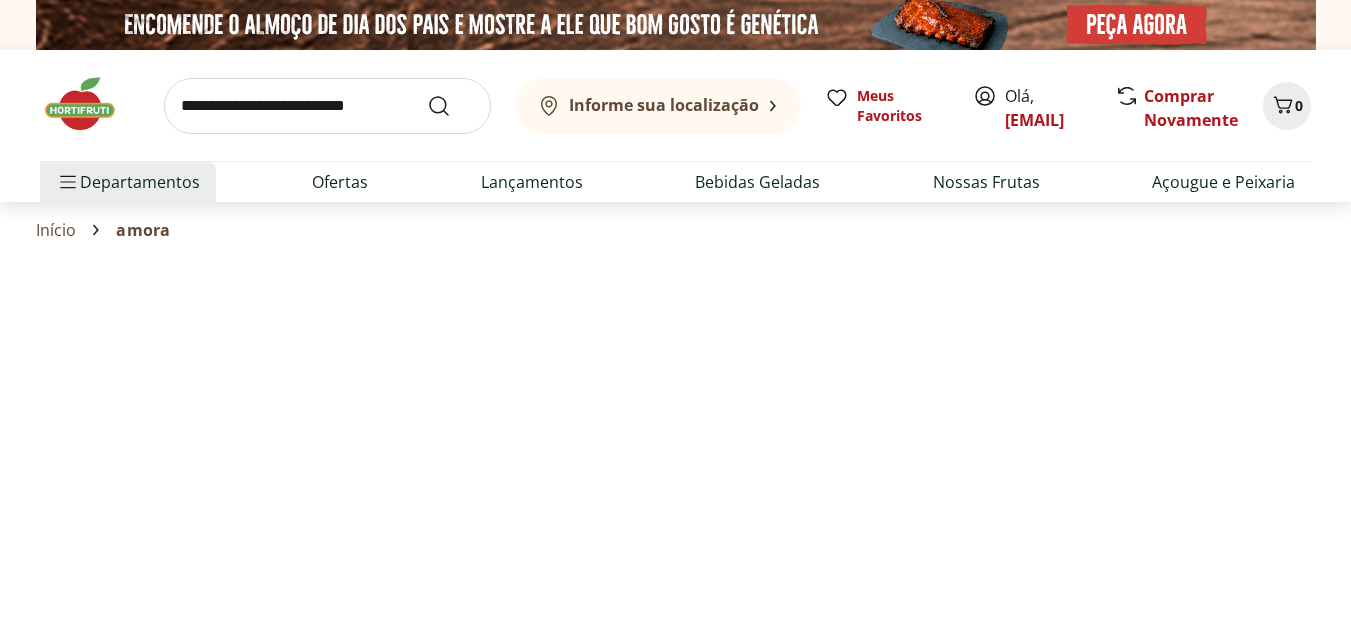 select on "**********" 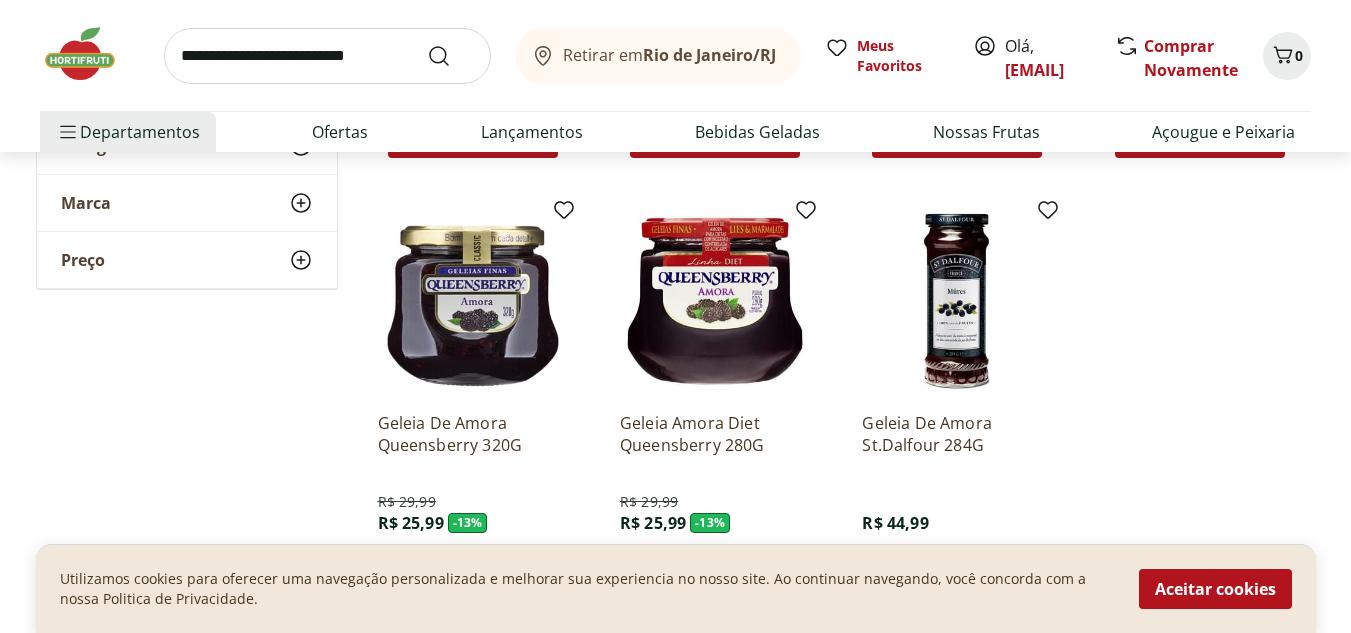 scroll, scrollTop: 658, scrollLeft: 0, axis: vertical 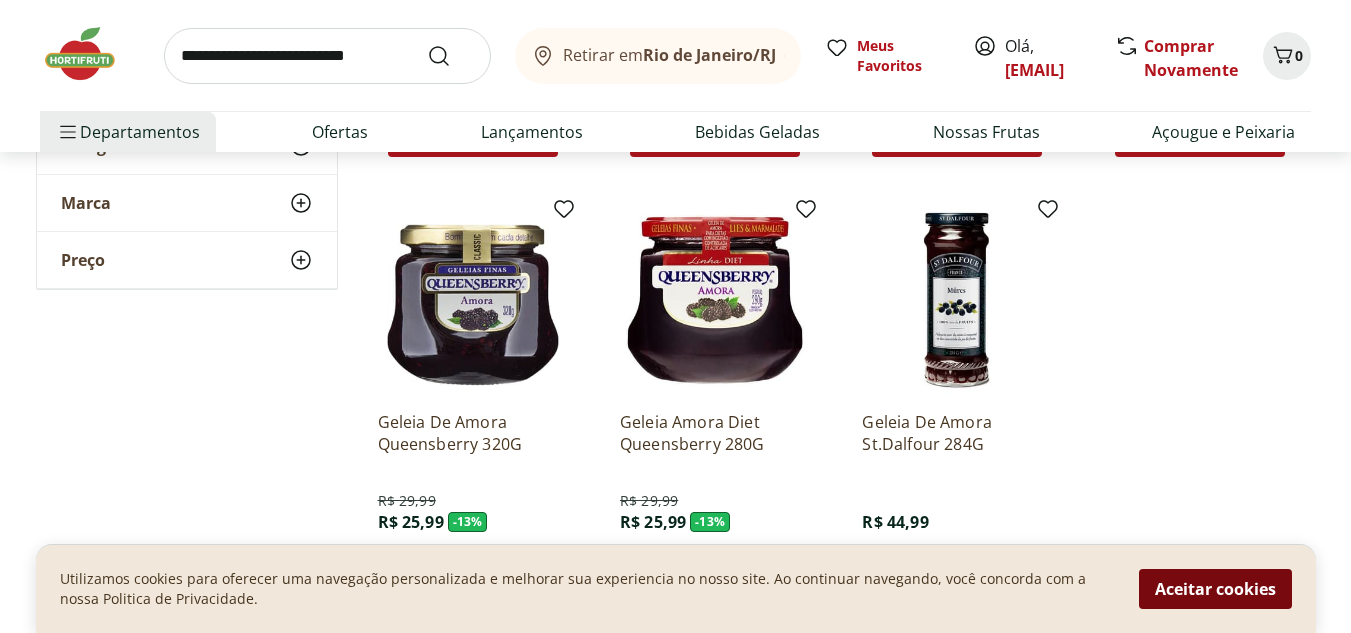 click on "Aceitar cookies" at bounding box center (1215, 589) 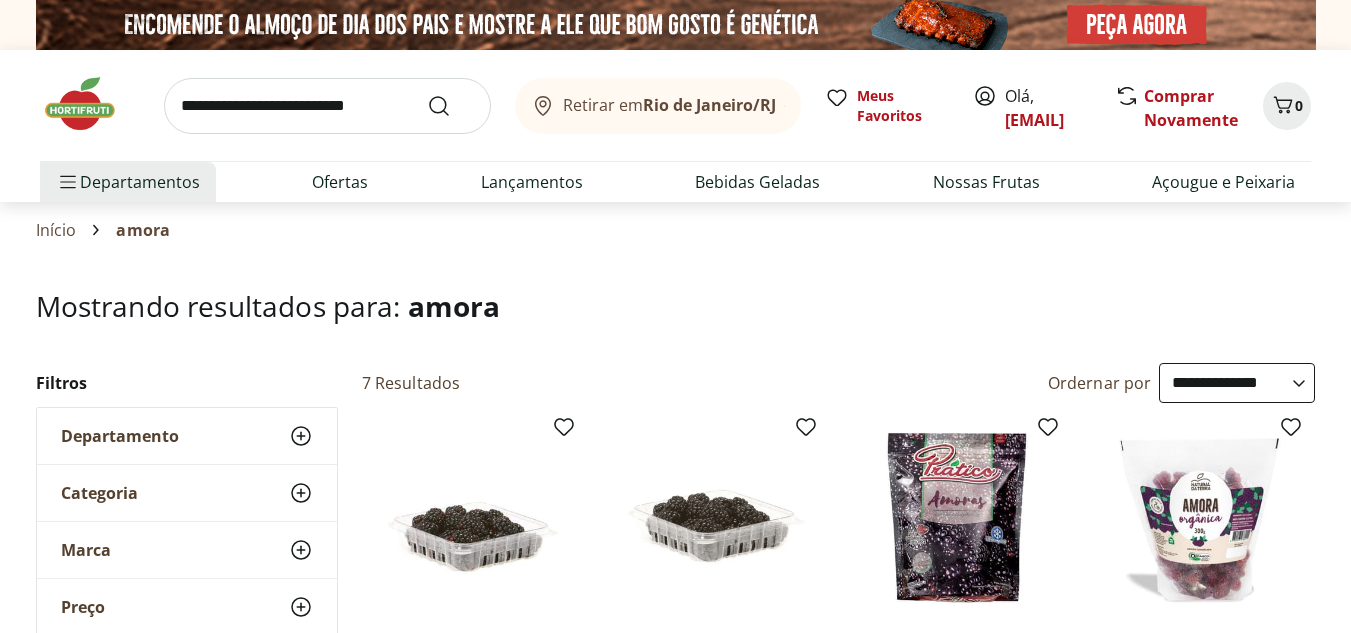 scroll, scrollTop: 0, scrollLeft: 0, axis: both 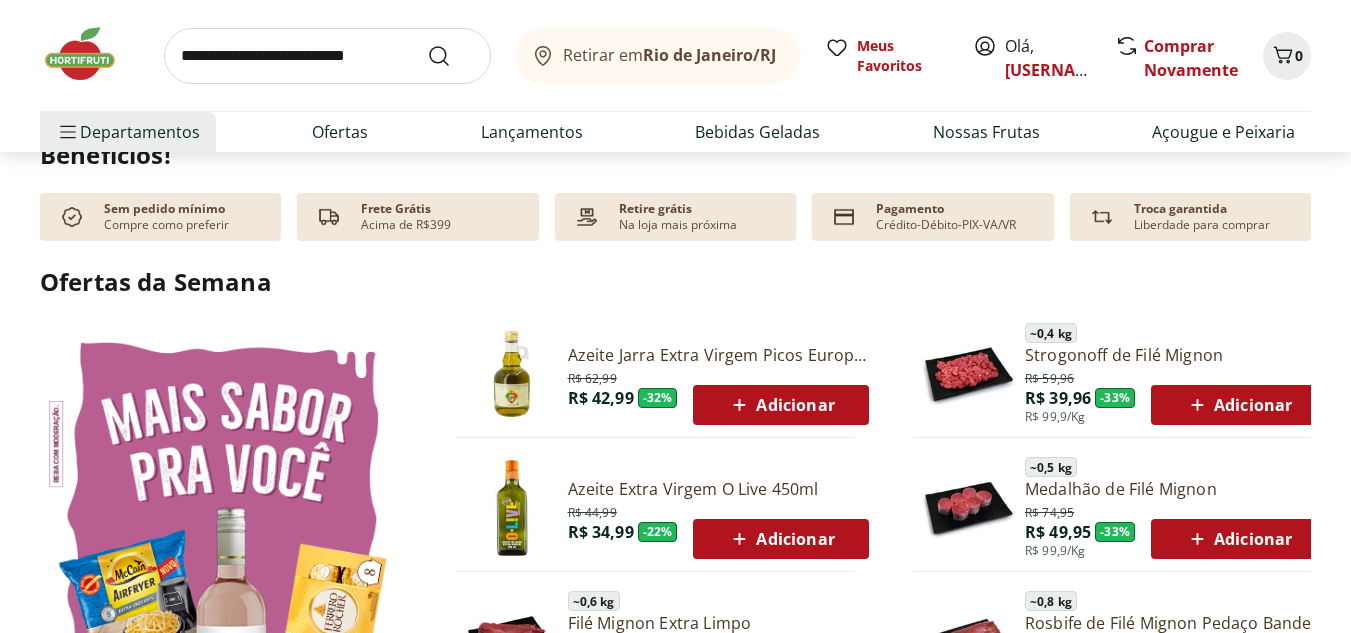 click on "Retire grátis" at bounding box center (655, 209) 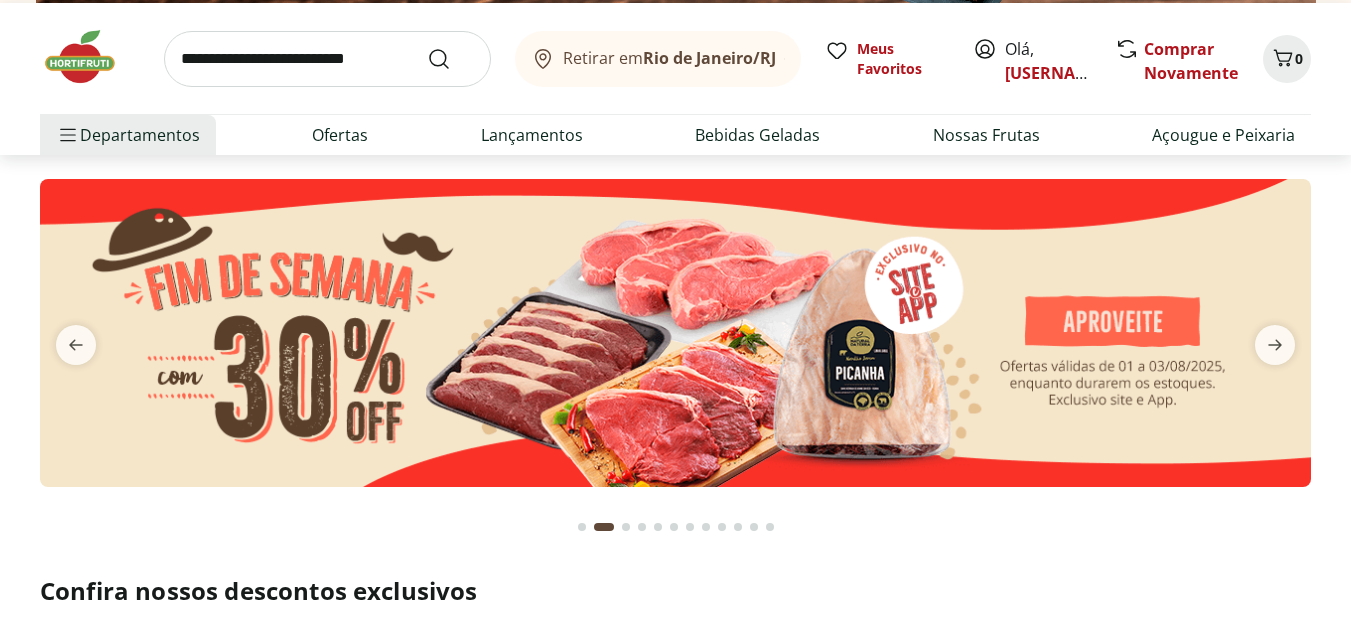 scroll, scrollTop: 0, scrollLeft: 0, axis: both 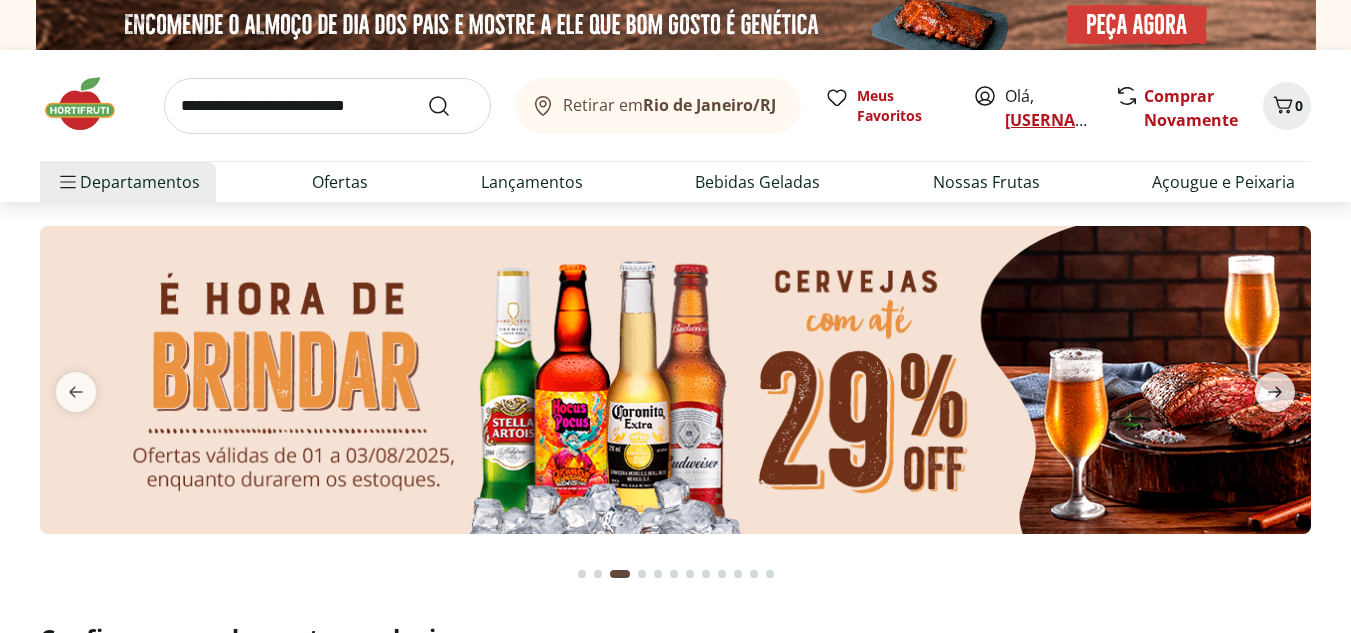 click on "[EMAIL]" at bounding box center [1115, 120] 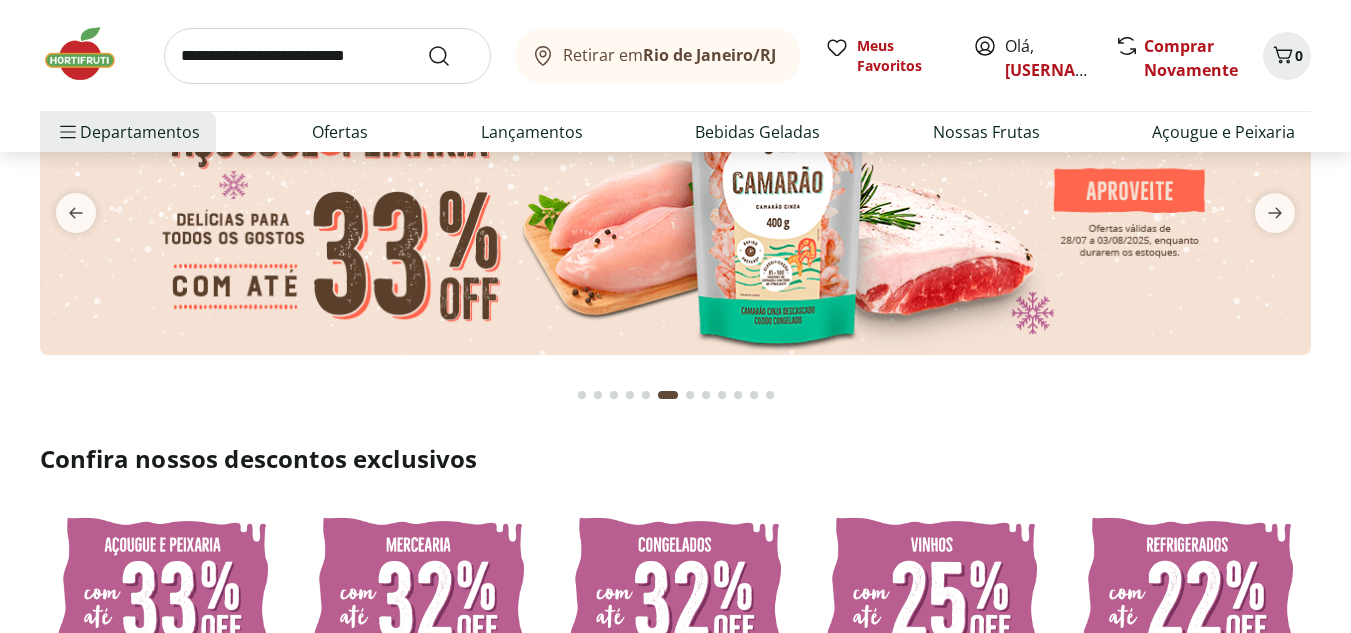 scroll, scrollTop: 0, scrollLeft: 0, axis: both 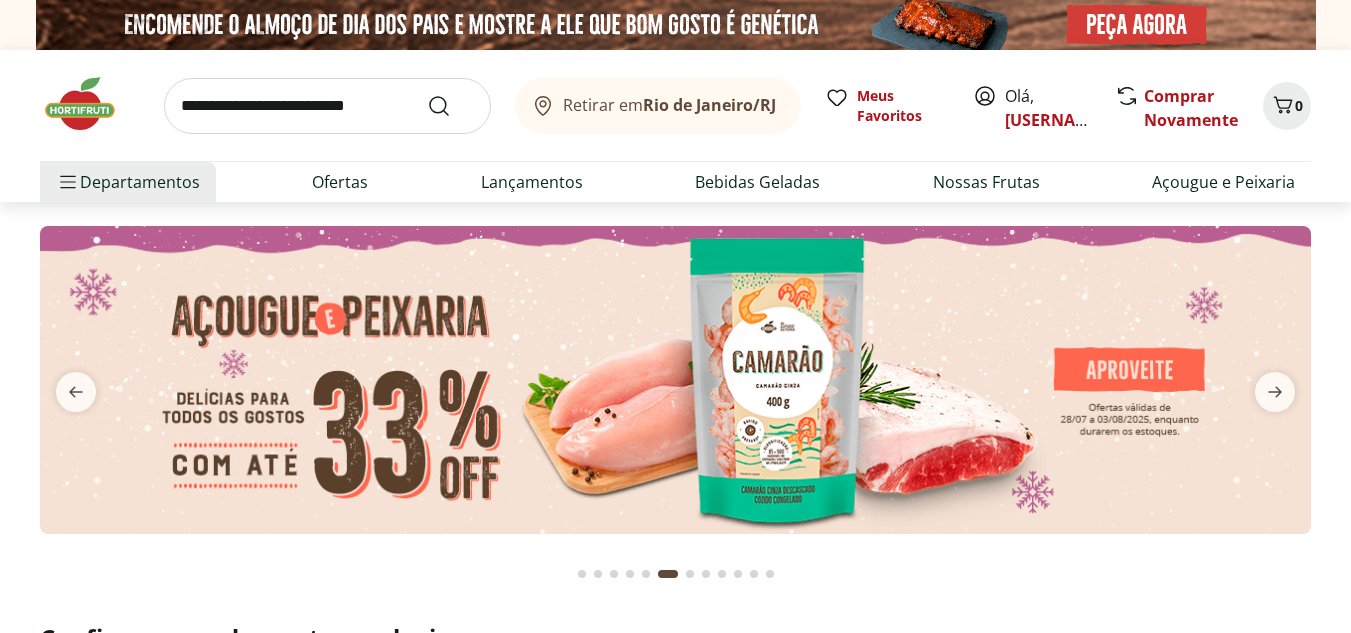 click on "Retirar em  Rio de Janeiro/RJ" at bounding box center [658, 106] 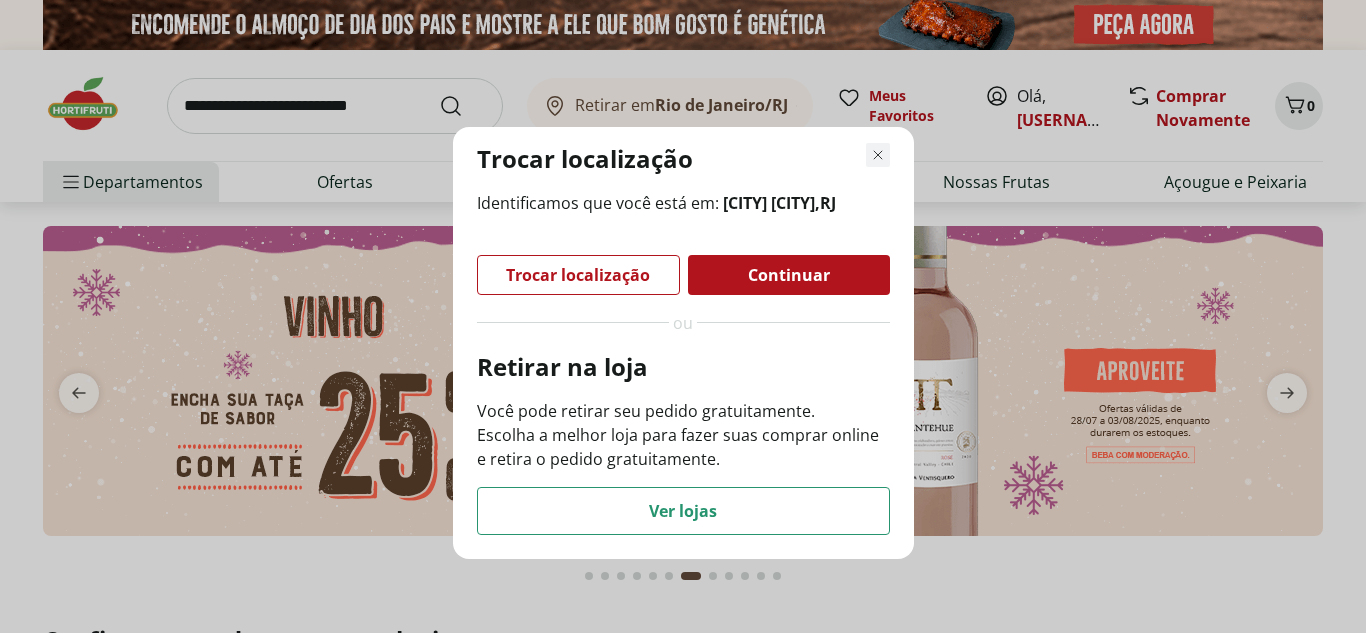 click 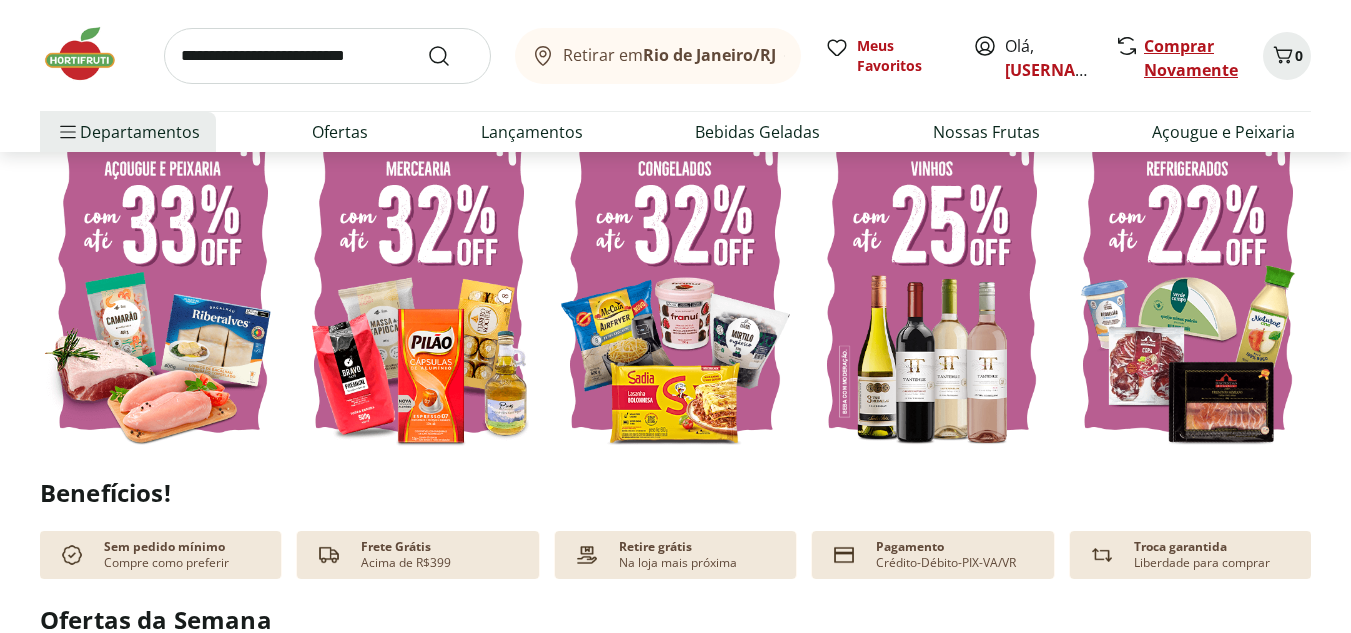 scroll, scrollTop: 0, scrollLeft: 0, axis: both 